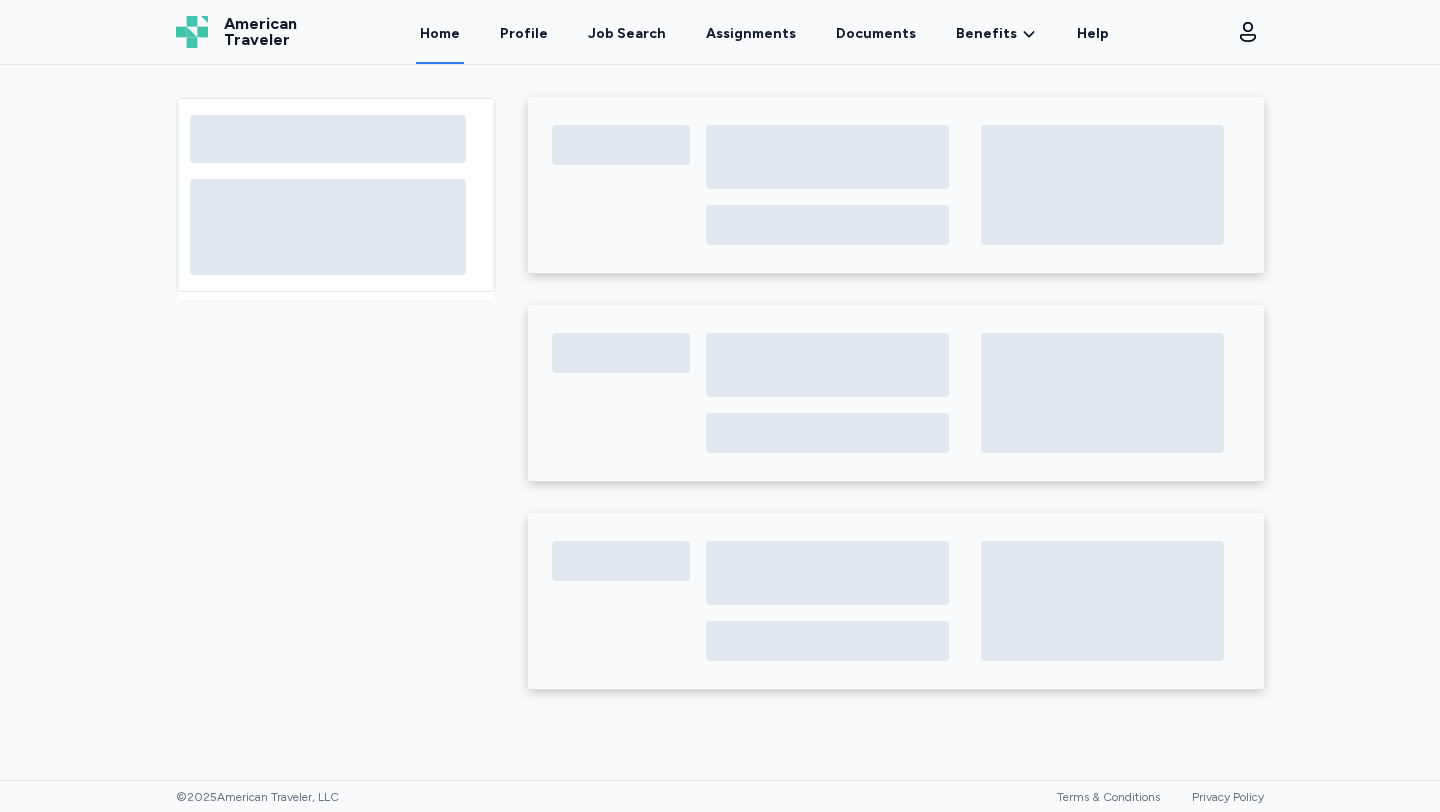 scroll, scrollTop: 0, scrollLeft: 0, axis: both 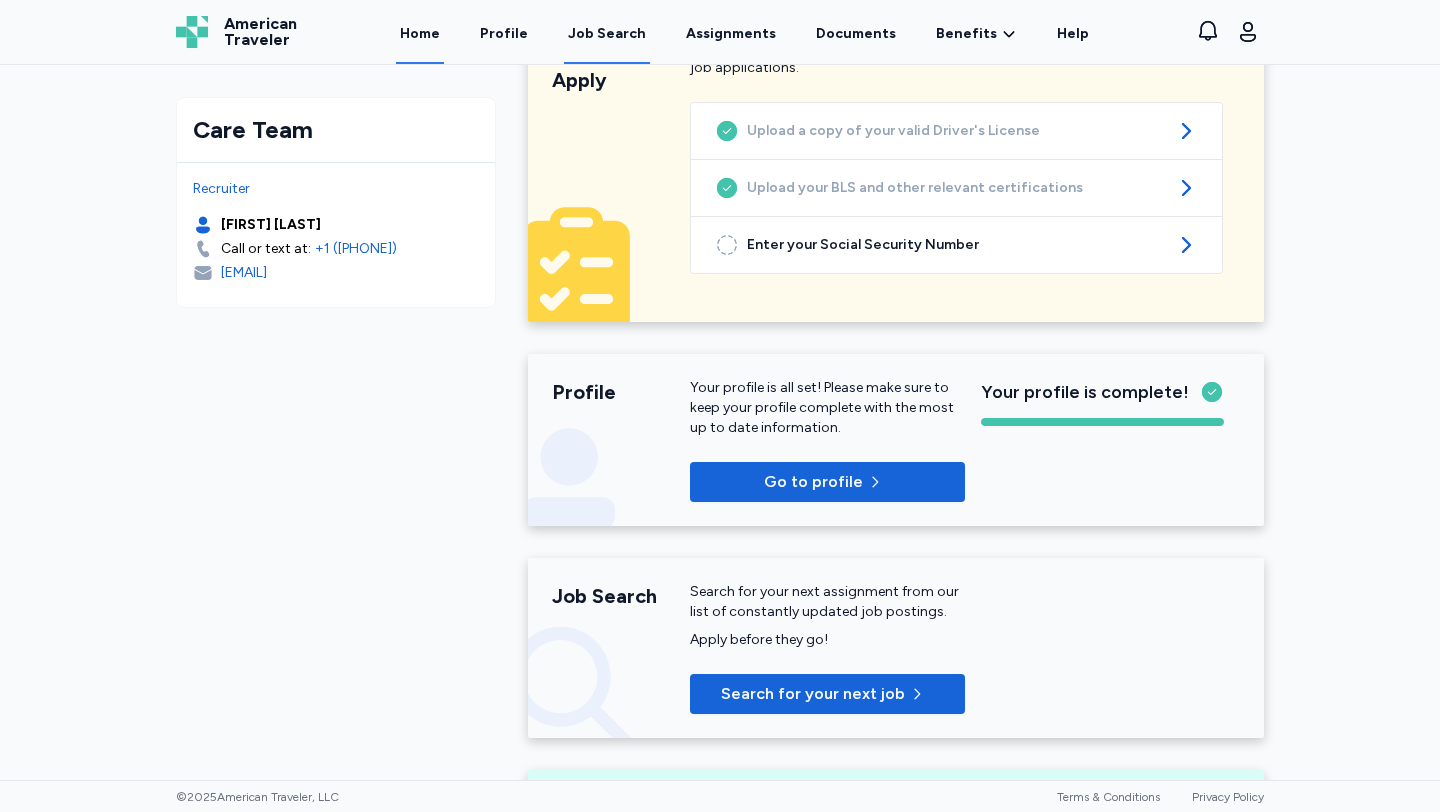 click on "Job Search" at bounding box center (607, 34) 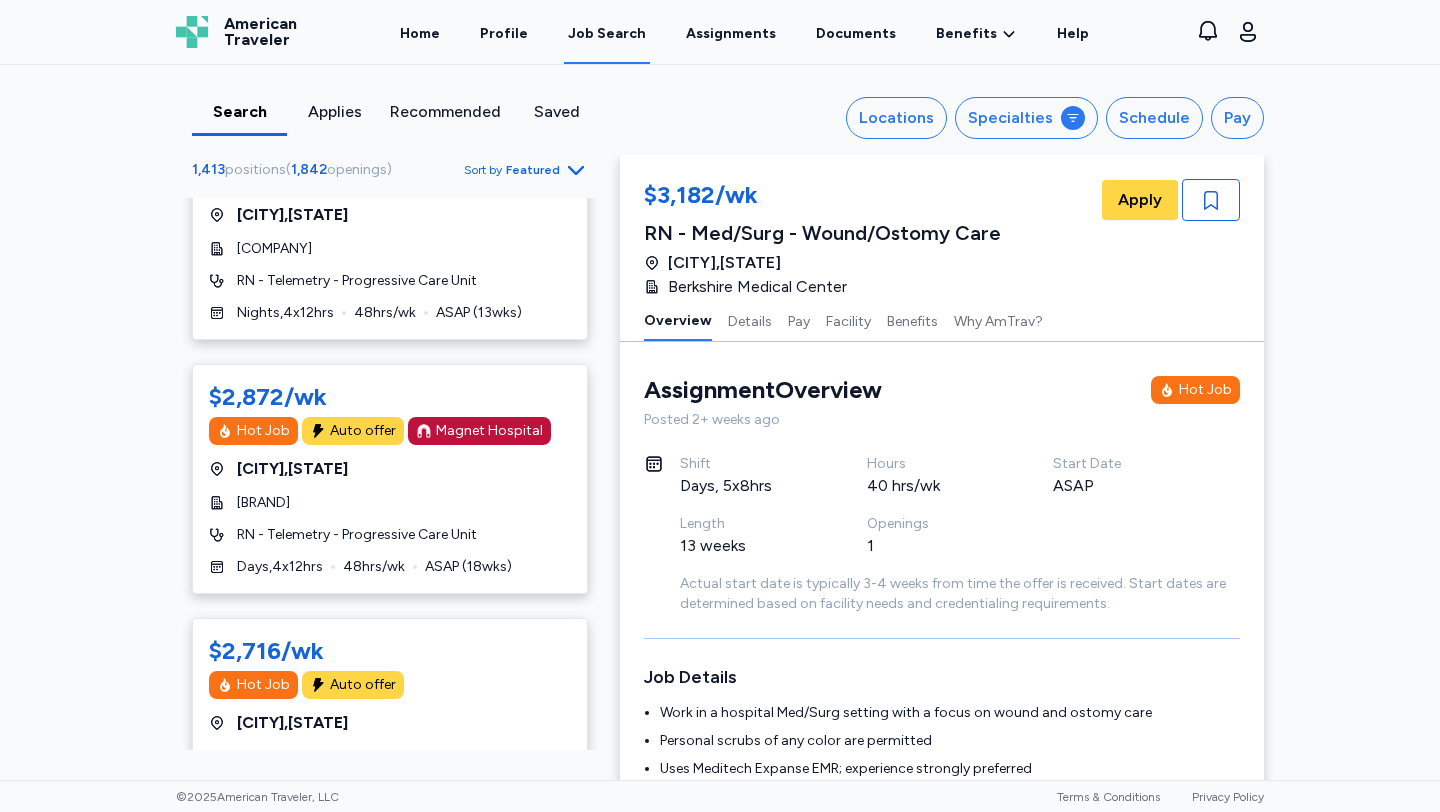 scroll, scrollTop: 0, scrollLeft: 0, axis: both 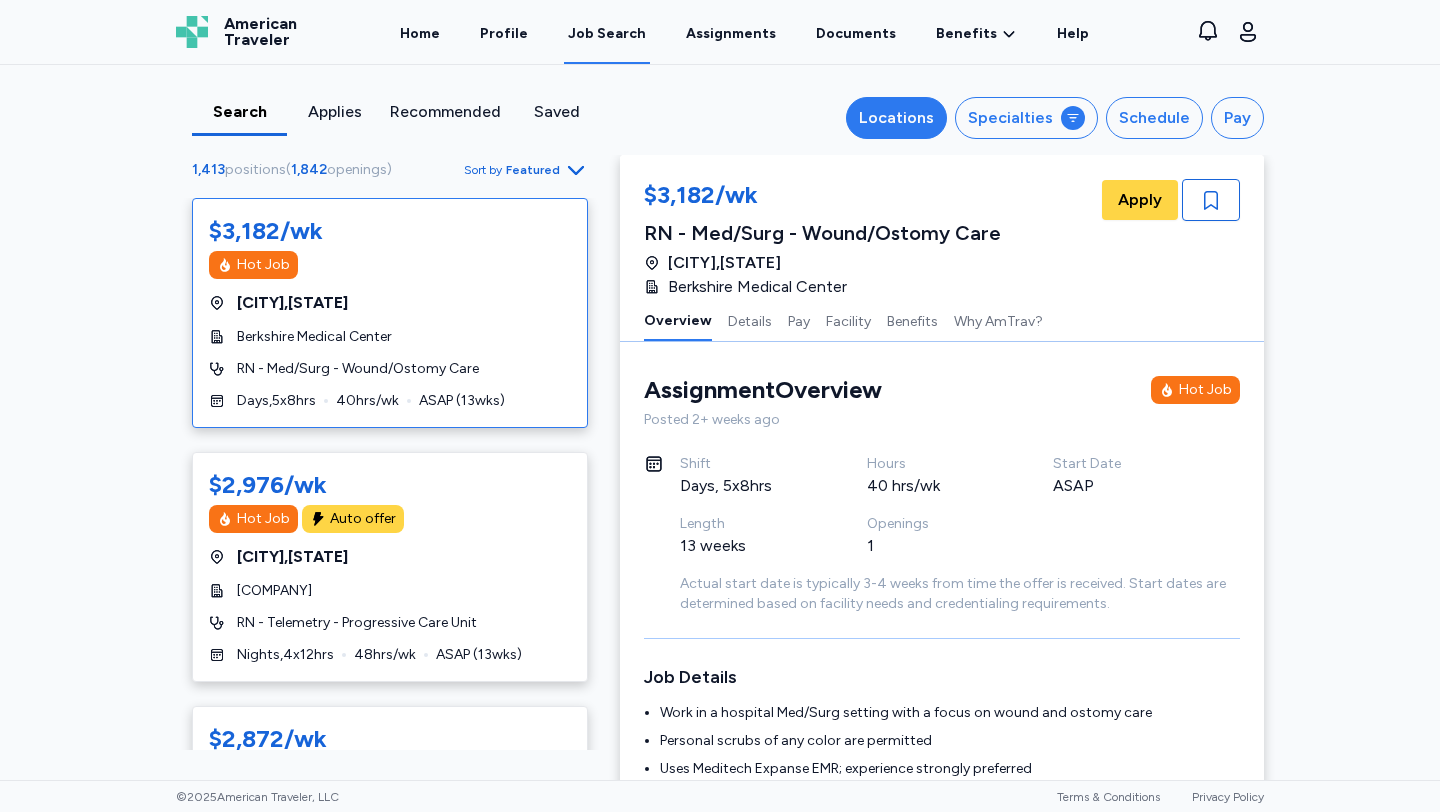 click on "Locations" at bounding box center (896, 118) 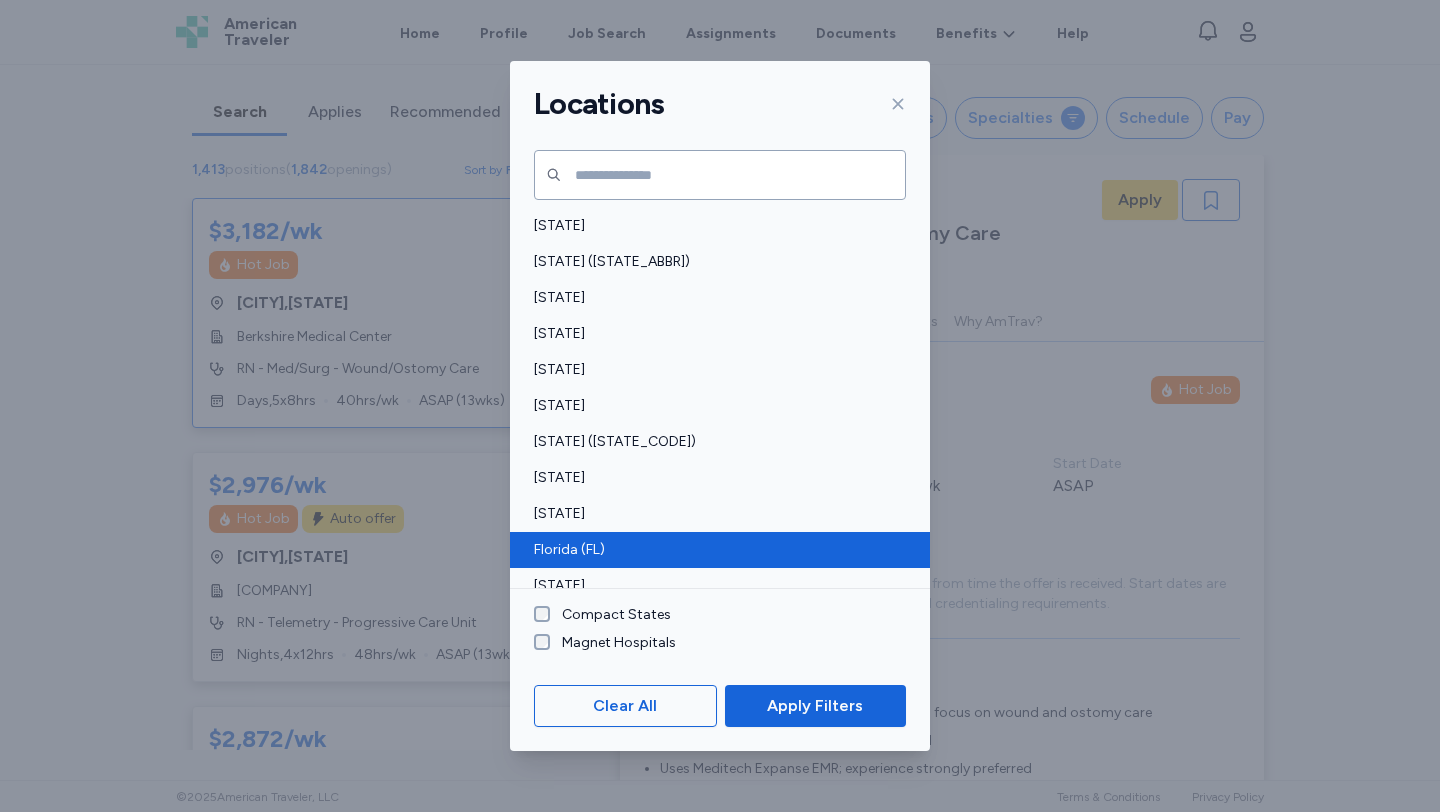 click on "Florida (FL)" at bounding box center (714, 550) 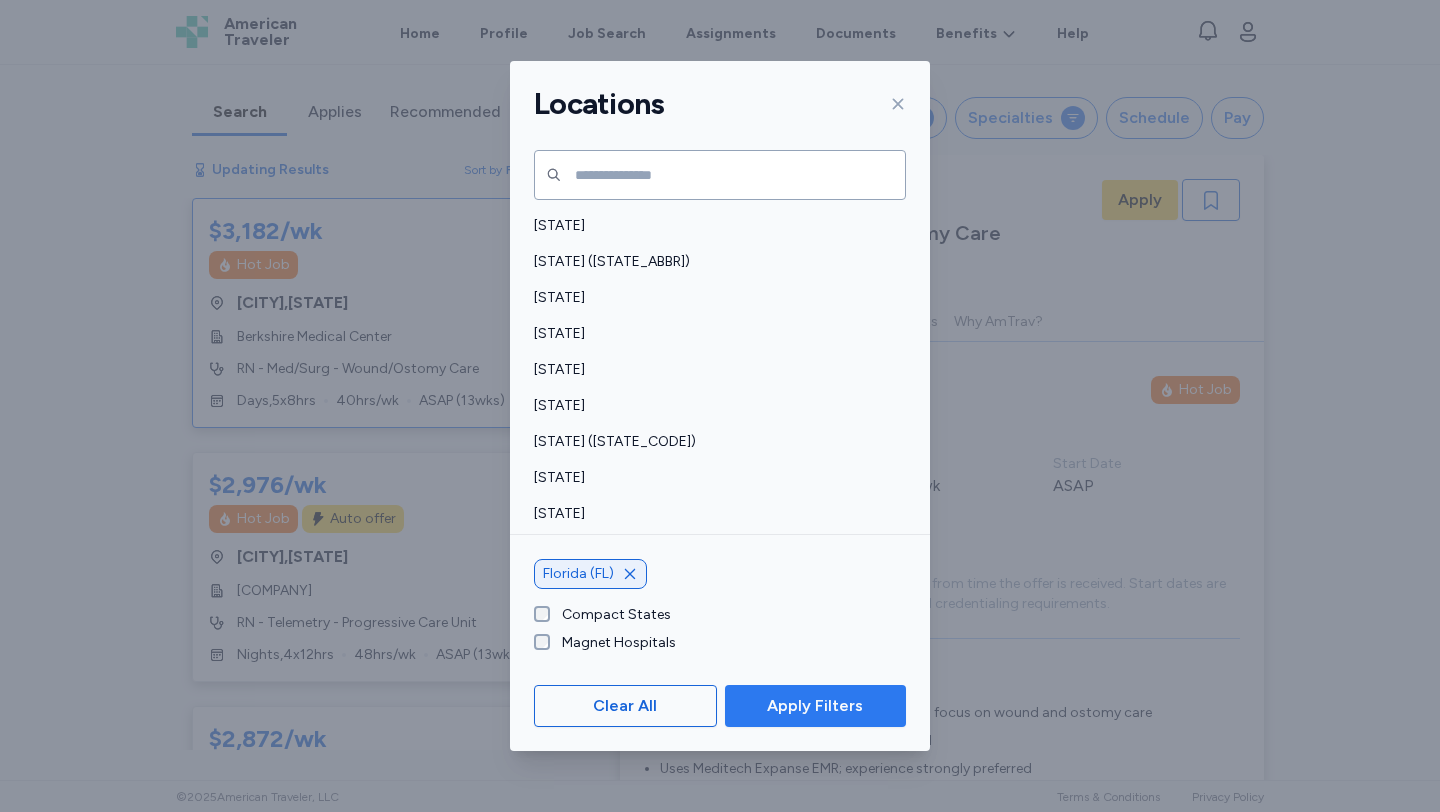 scroll, scrollTop: 2, scrollLeft: 0, axis: vertical 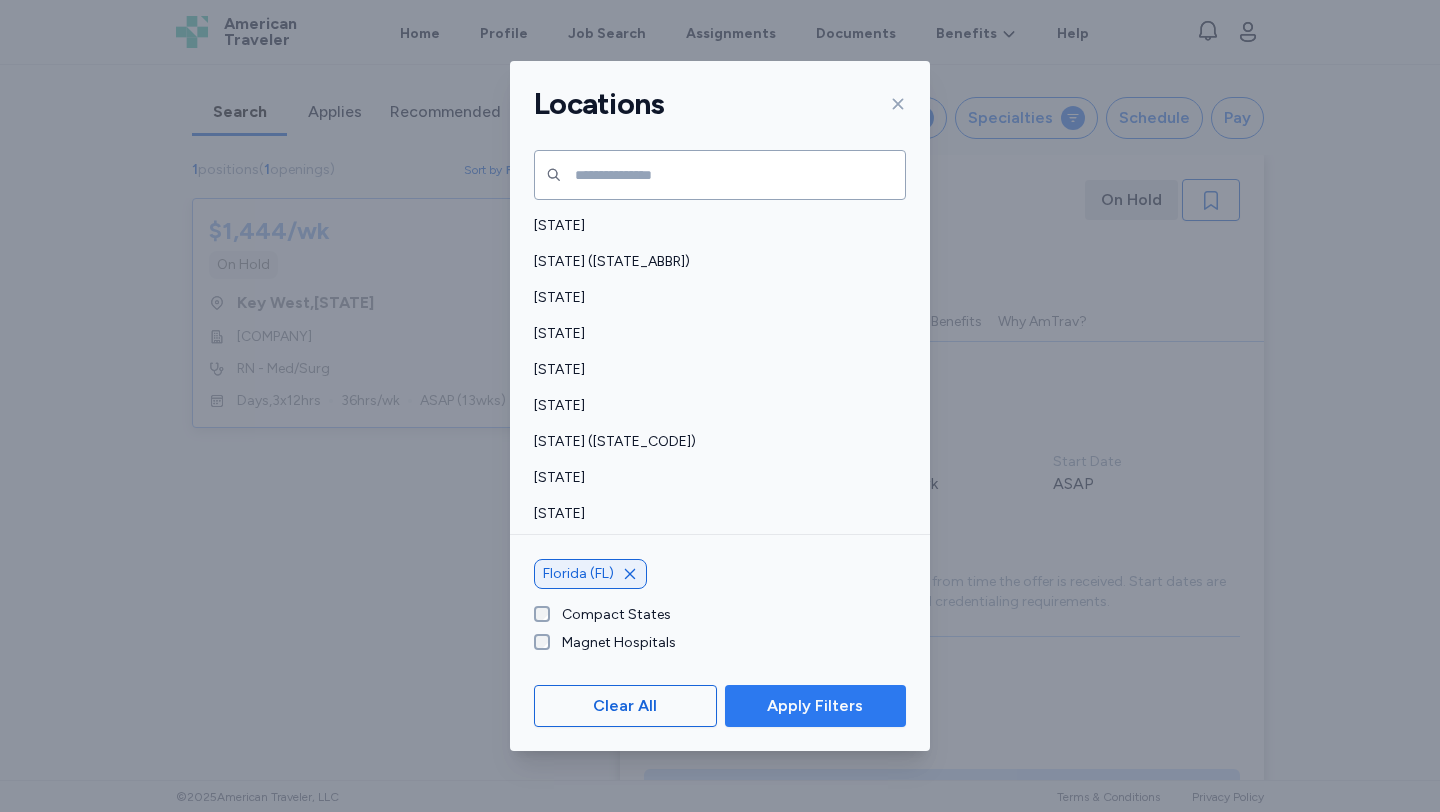 click on "Apply Filters" at bounding box center (815, 706) 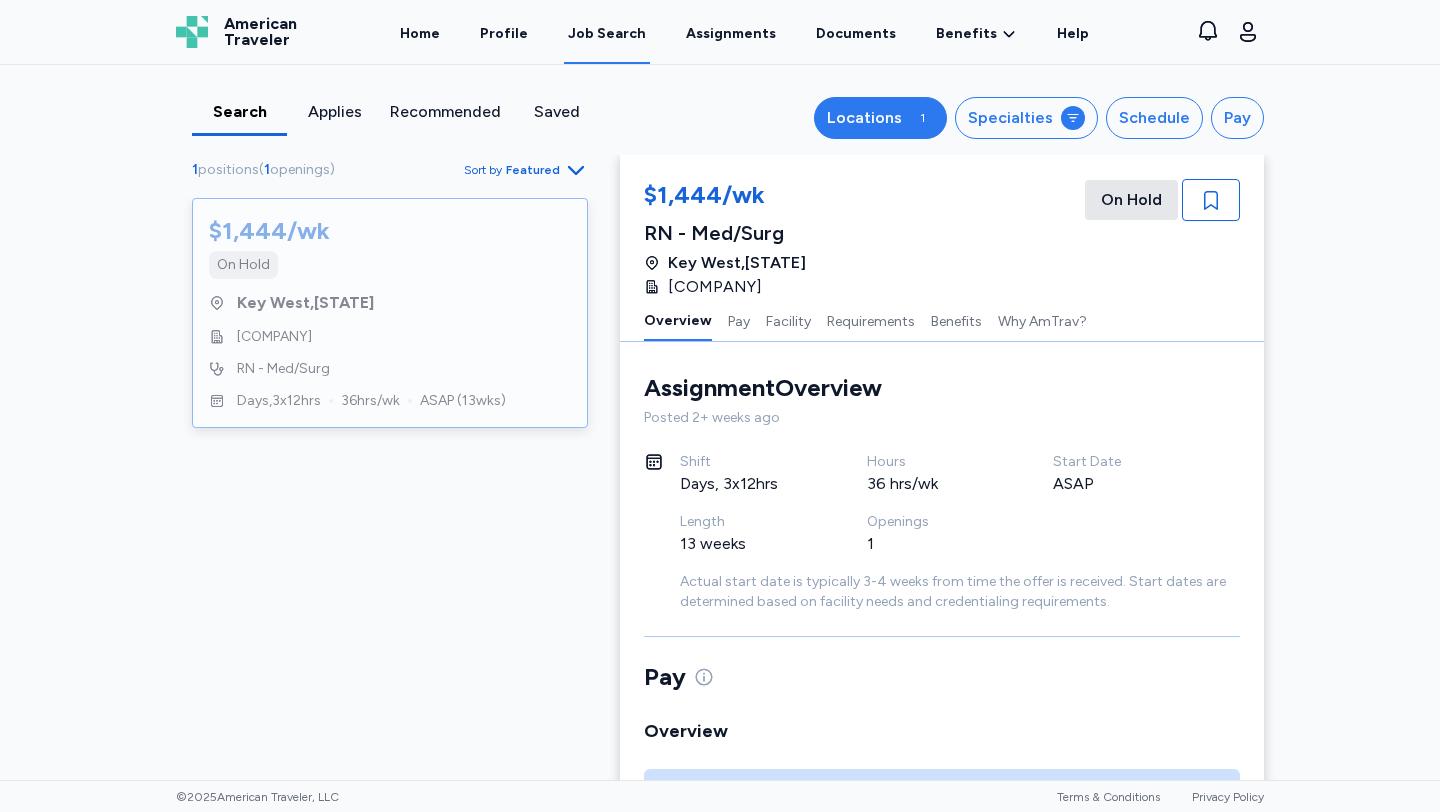 click on "Locations 1" at bounding box center (880, 118) 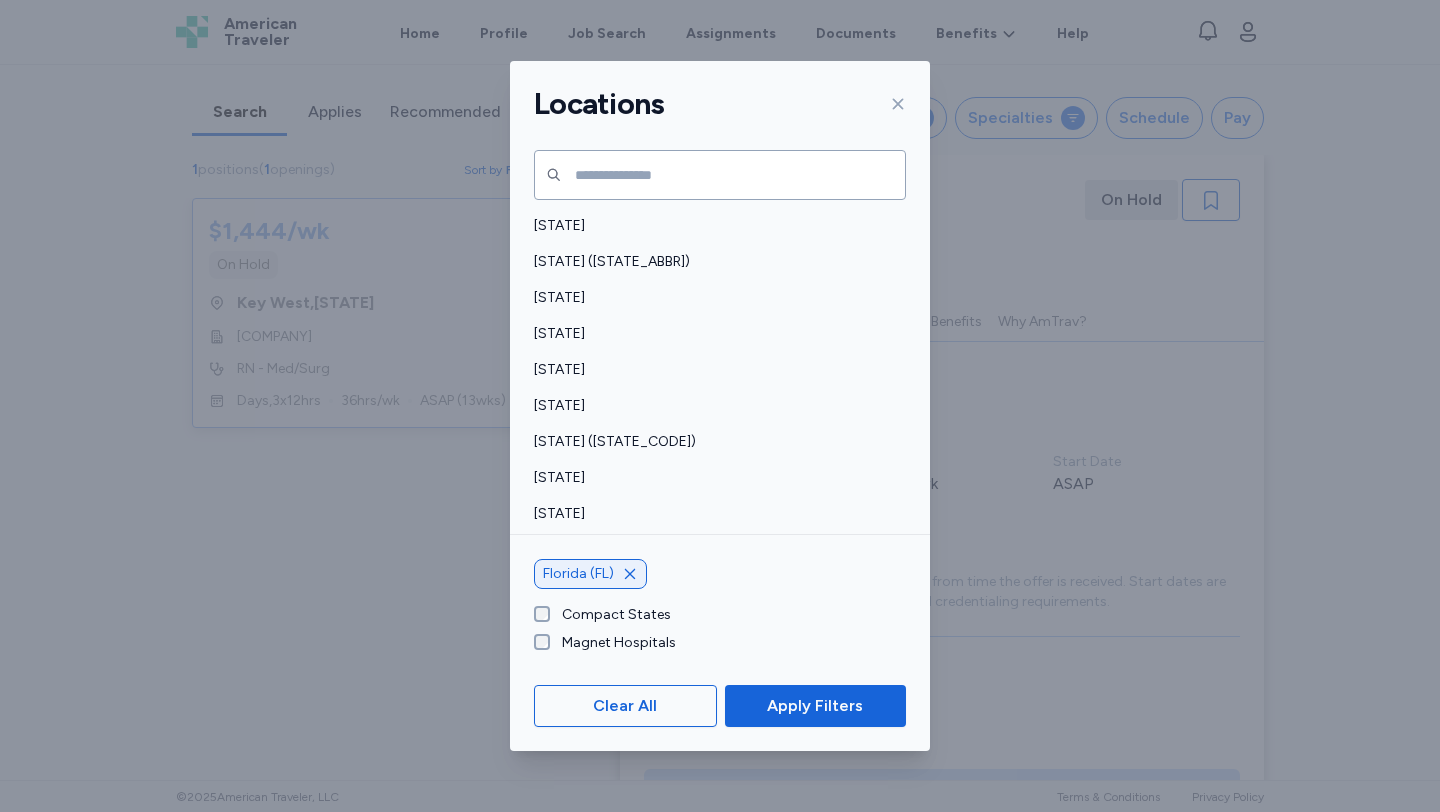 click 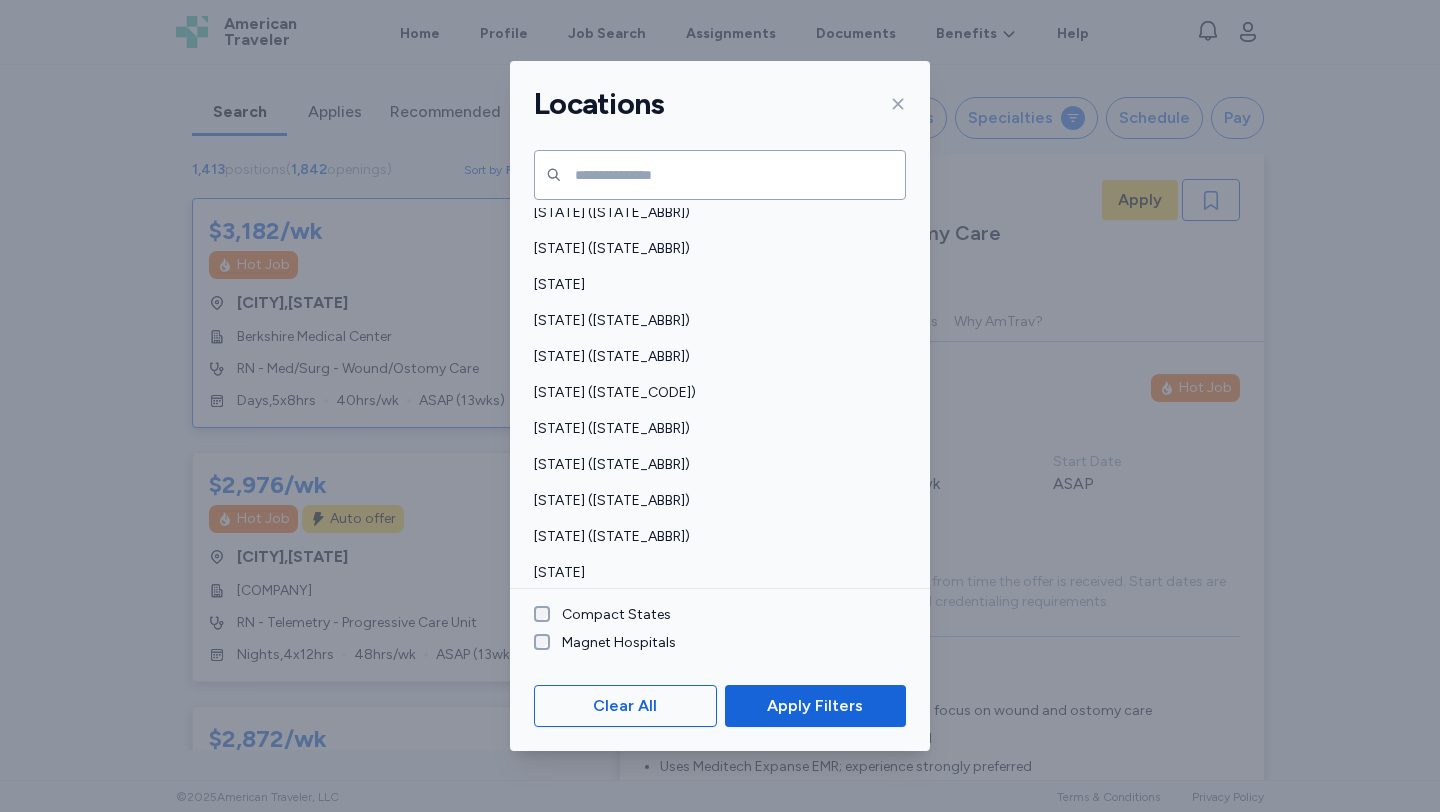 scroll, scrollTop: 699, scrollLeft: 0, axis: vertical 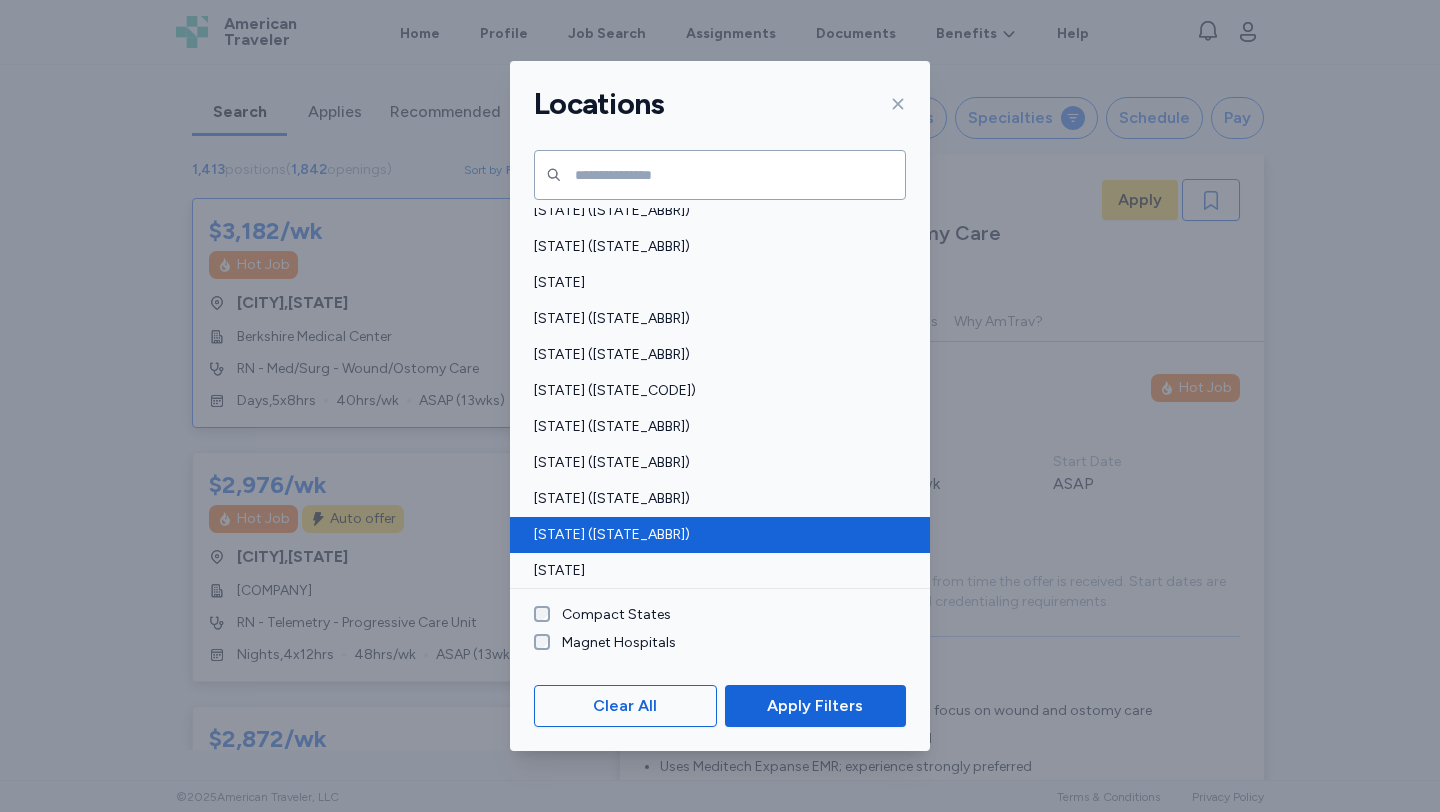 click on "[STATE] ([STATE_ABBR])" at bounding box center (714, 535) 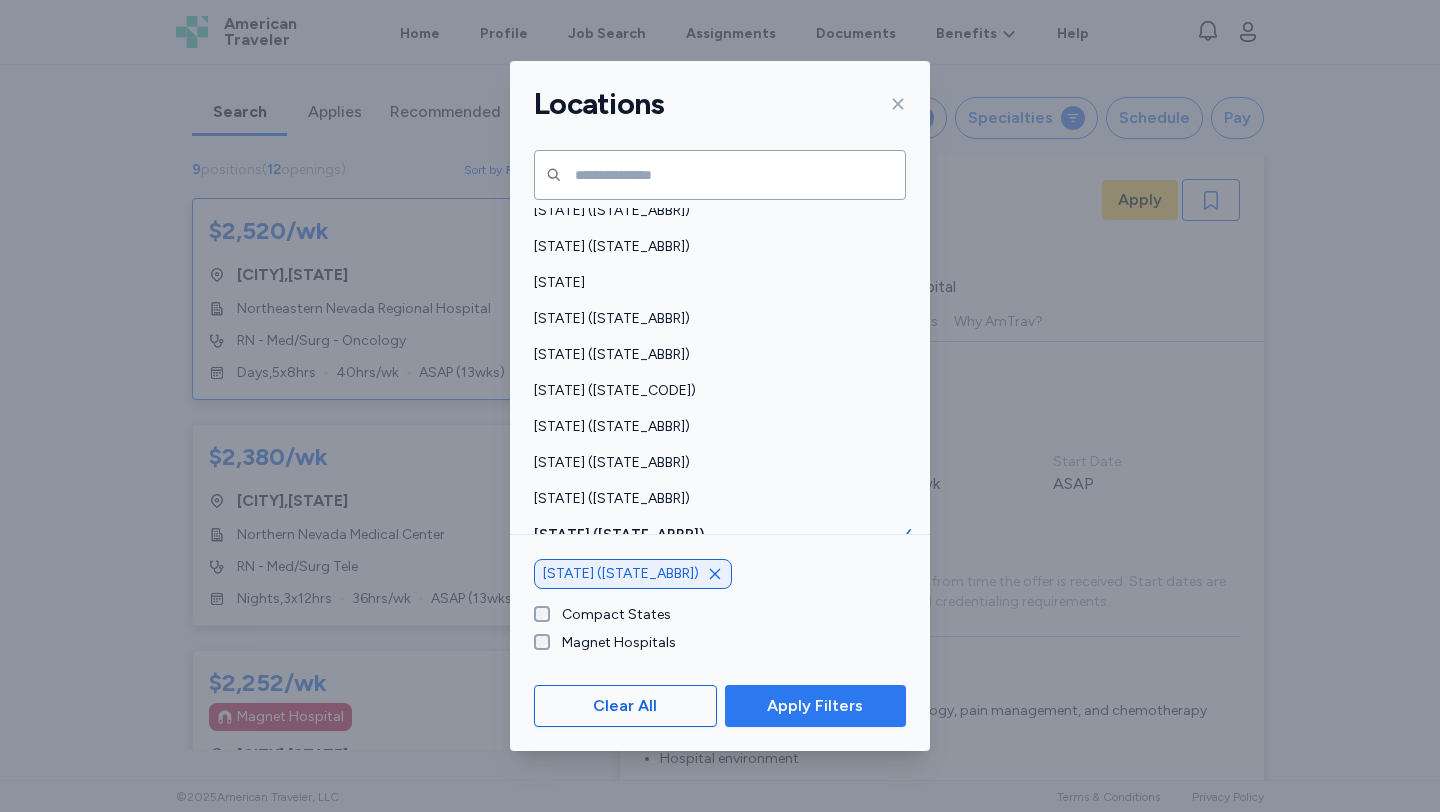 click on "Apply Filters" at bounding box center [815, 706] 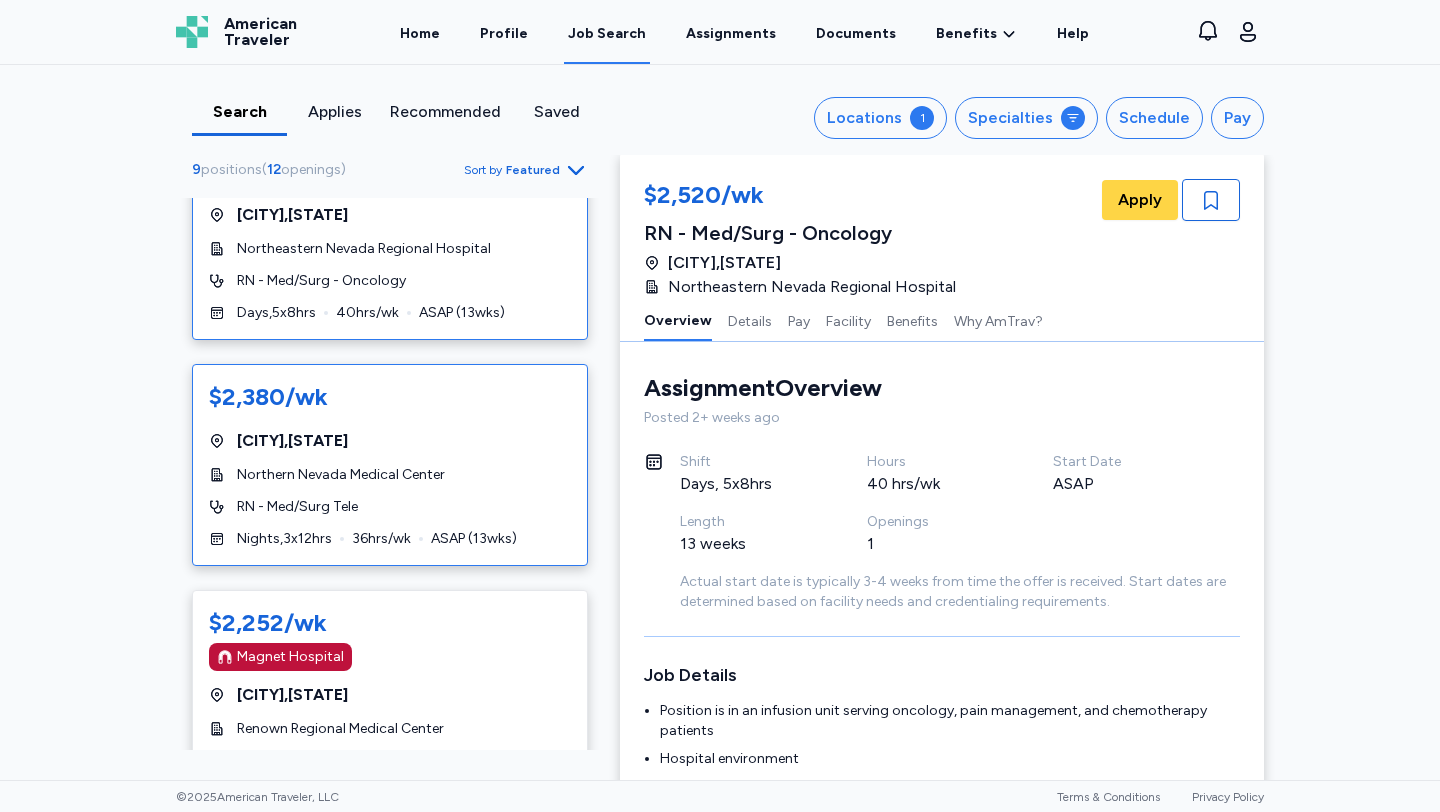 scroll, scrollTop: 61, scrollLeft: 0, axis: vertical 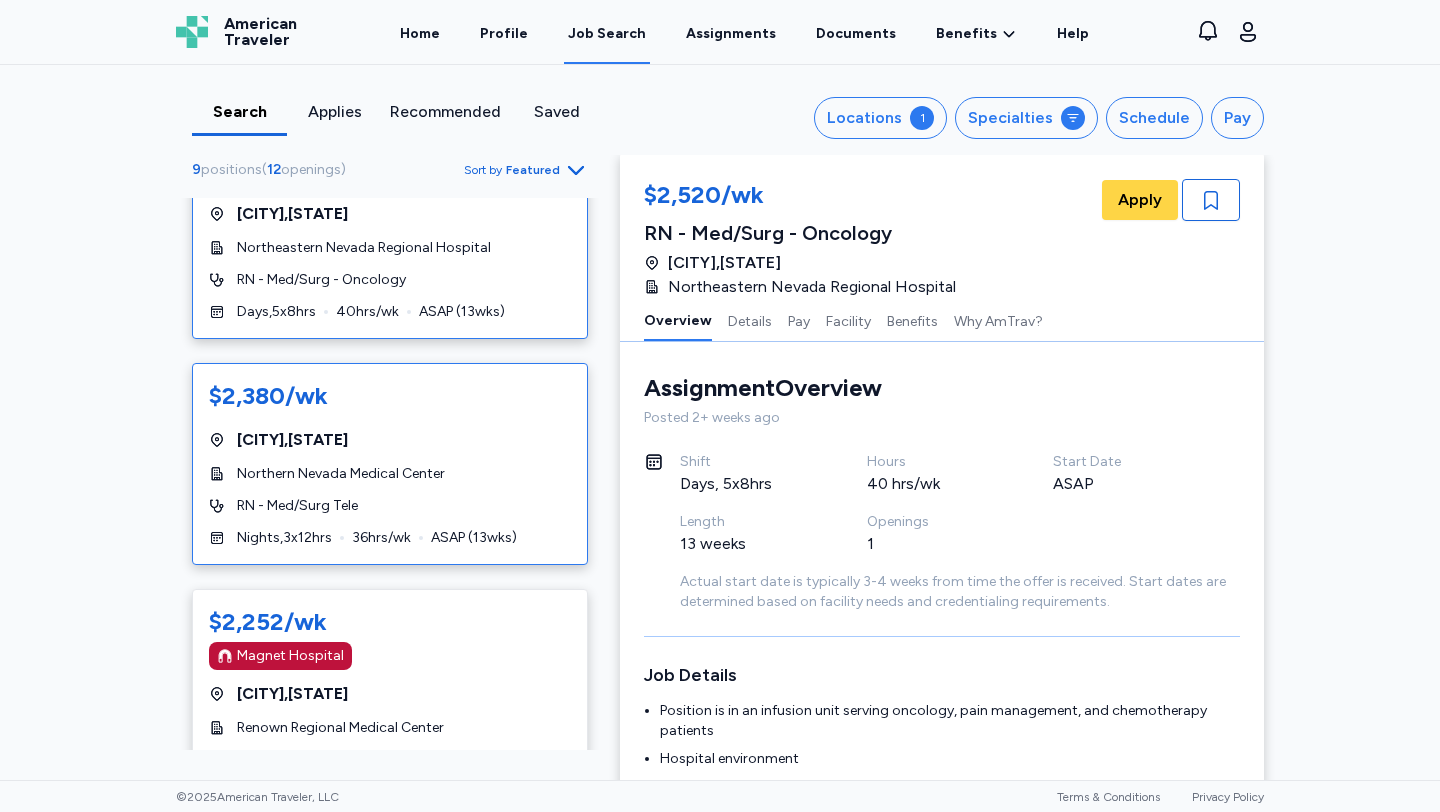 click on "[CITY] , [STATE]" at bounding box center (390, 440) 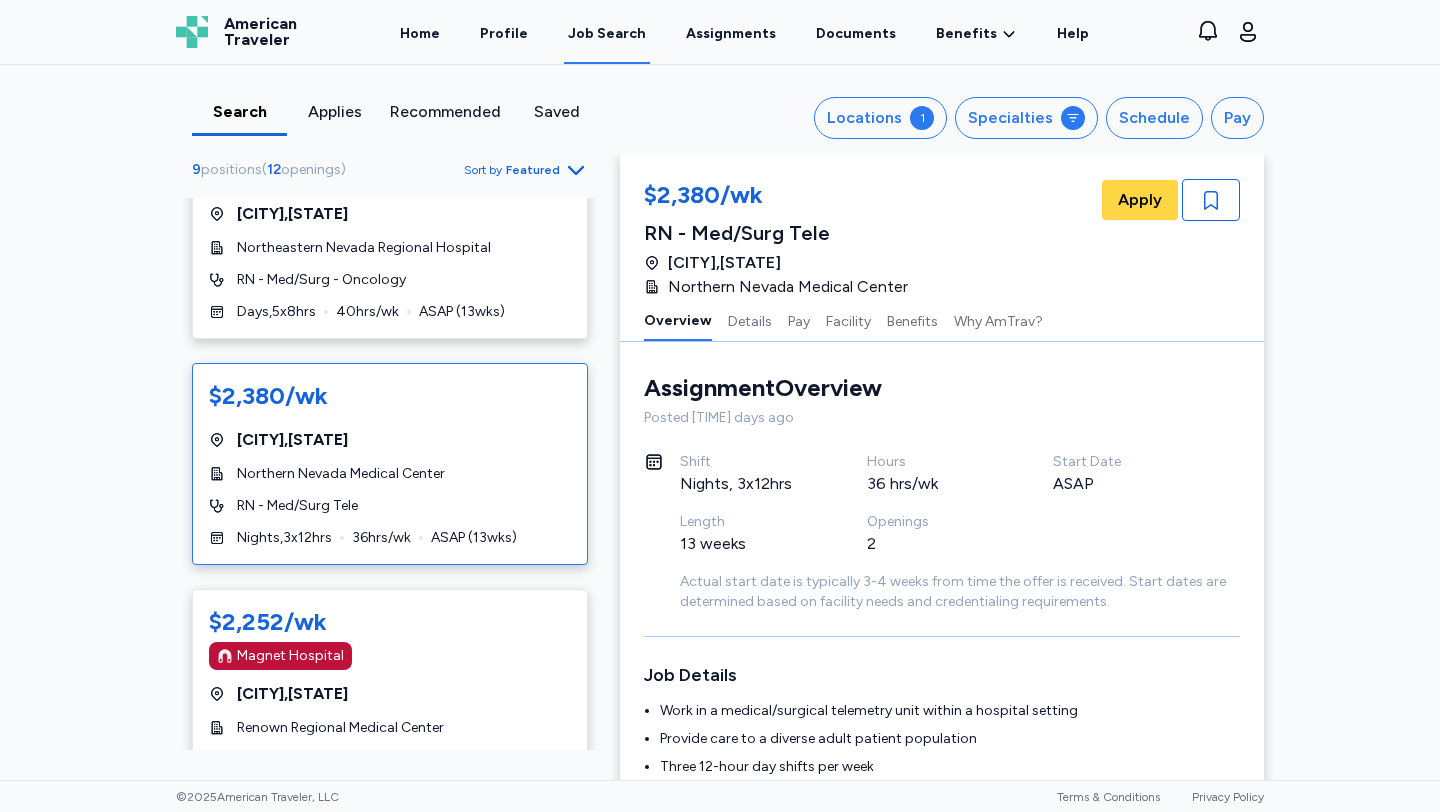 click on "$[MONEY]/wk Sparks , [STATE] Northern Nevada Medical Center RN - Med/Surg Tele Nights , 3 x 12 hrs 36 hrs/wk ASAP ( 13 wks)" at bounding box center (390, 464) 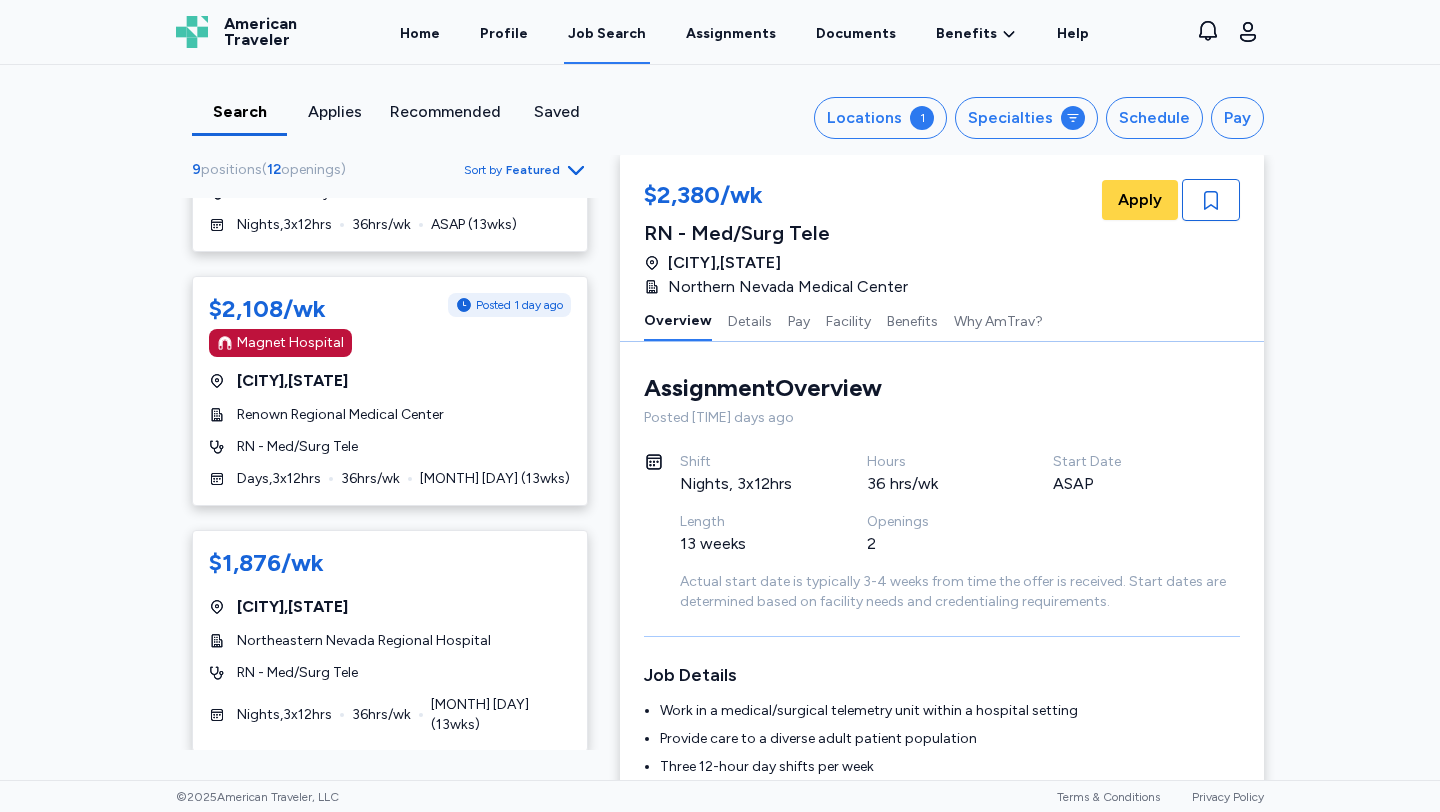 scroll, scrollTop: 688, scrollLeft: 0, axis: vertical 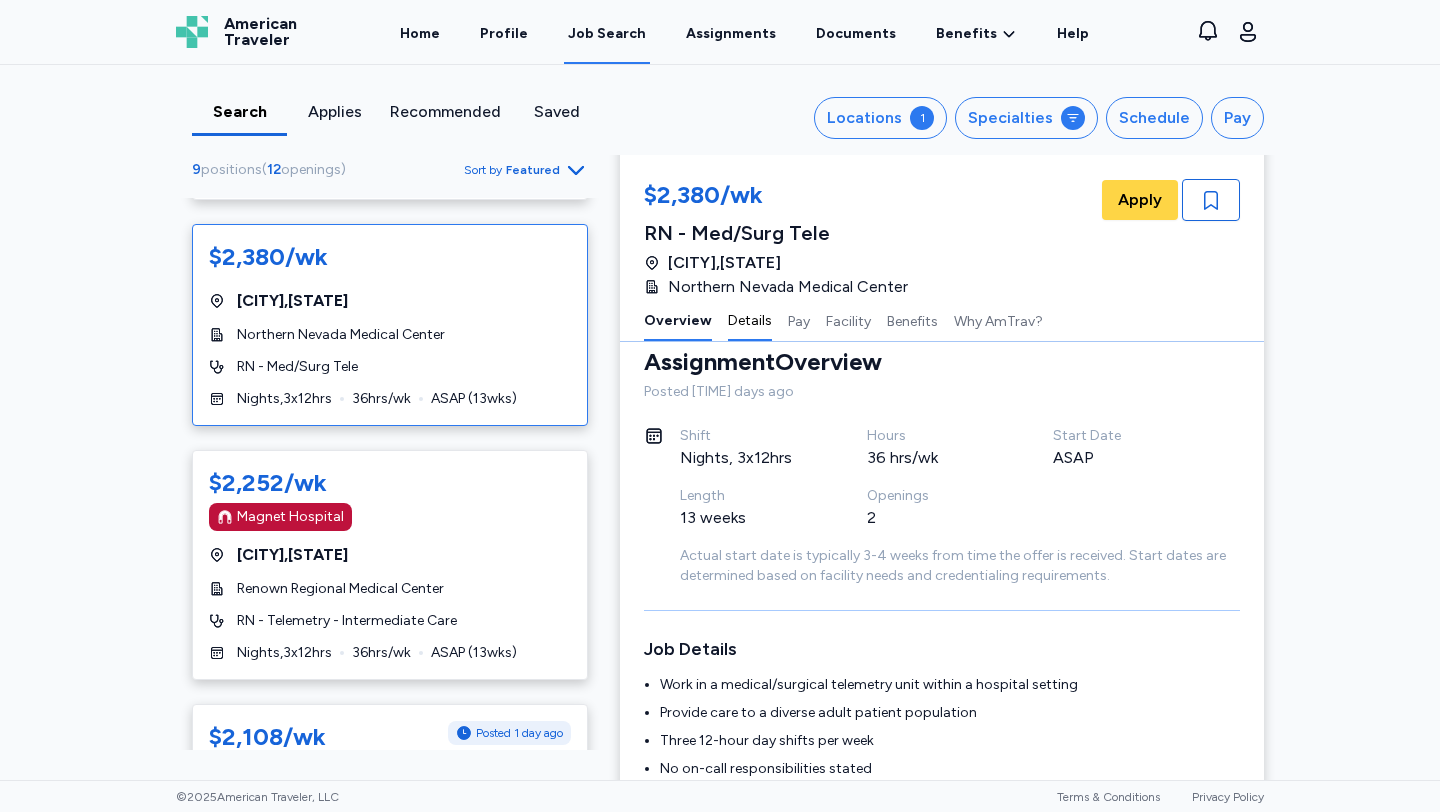 click on "Details" at bounding box center [750, 320] 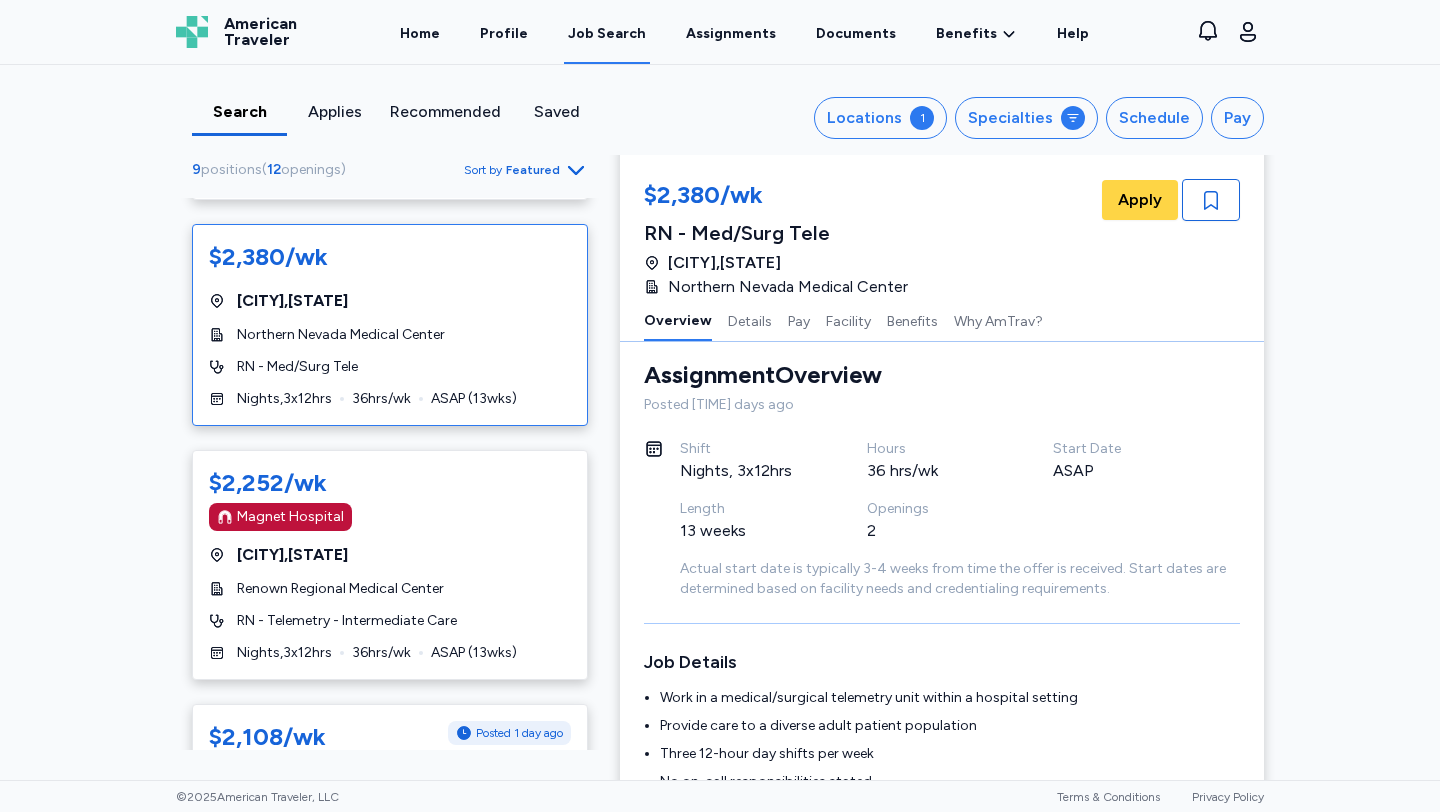 scroll, scrollTop: 0, scrollLeft: 0, axis: both 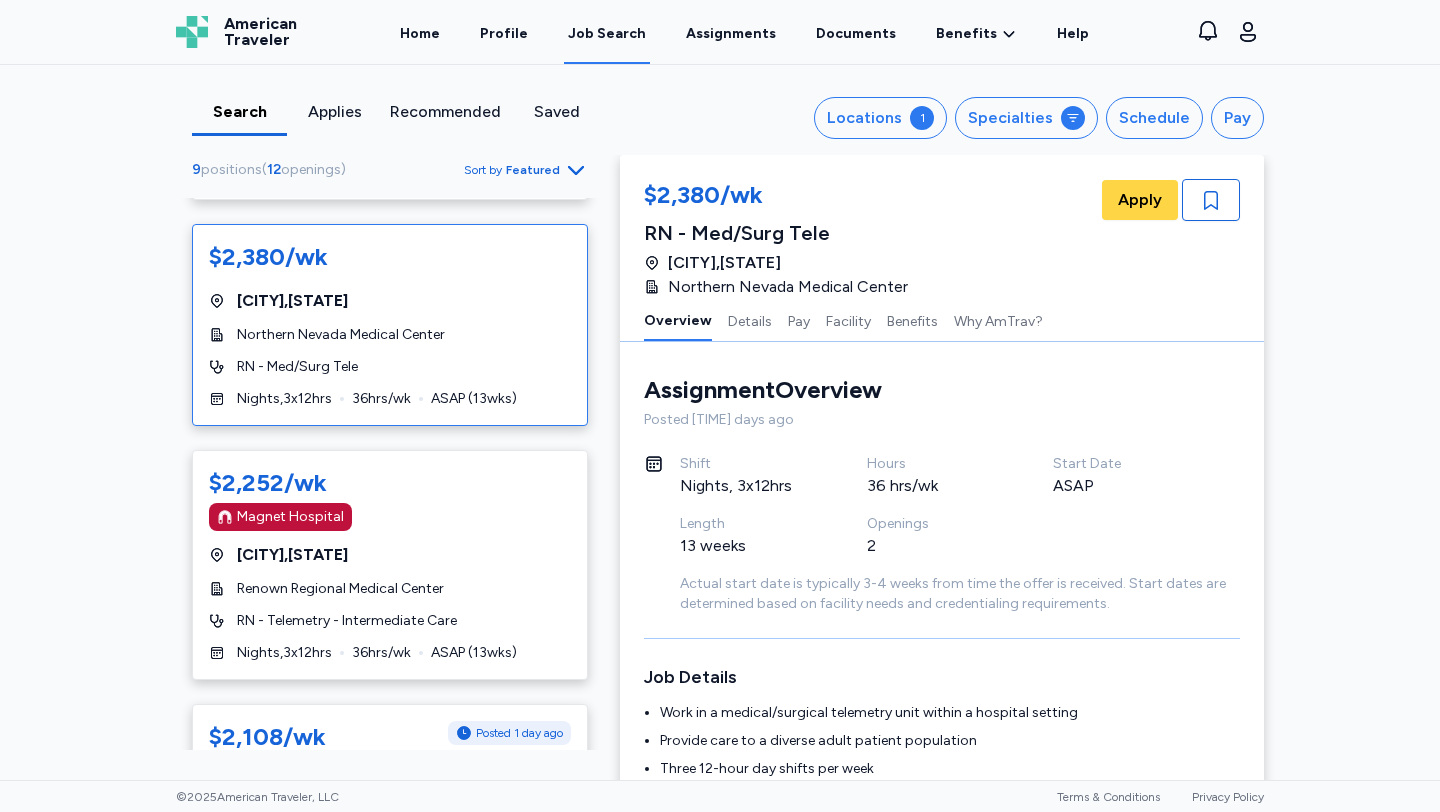 click on "$[NUMBER]/wk [CITY] , [STATE] [BRAND] RN - Med/Surg - Oncology Days , [NUMBER] x [NUMBER] hrs [NUMBER] hrs/wk ASAP   ( [NUMBER]  wks) $[NUMBER]/wk [CITY] , [STATE] [BRAND] RN - Med/Surg Tele Nights , [NUMBER] x [NUMBER] hrs [NUMBER] hrs/wk ASAP   ( [NUMBER]  wks) $[NUMBER]/wk Magnet Hospital [CITY] , [STATE] [BRAND] RN - Telemetry - Intermediate Care Nights , [NUMBER] x [NUMBER] hrs [NUMBER] hrs/wk ASAP   ( [NUMBER]  wks) $[NUMBER]/wk Posted   [TIME] ago Magnet Hospital [CITY] , [STATE] [BRAND] RN - Med/Surg Tele Days , [NUMBER] x [NUMBER] hrs [NUMBER] hrs/wk [MONTH] [DAY]   ( [NUMBER]  wks) $[NUMBER]/wk [CITY] , [STATE] [BRAND] RN - Med/Surg Tele Nights , [NUMBER] x [NUMBER] hrs [NUMBER] hrs/wk [MONTH] [DAY]   ( [NUMBER]  wks) $[NUMBER]/wk [CITY] , [STATE] [BRAND] RN - Med/Surg Tele Nights , [NUMBER] x [NUMBER] hrs [NUMBER] hrs/wk ASAP   ( [NUMBER]  wks) $[NUMBER]/wk [CITY]" at bounding box center (720, 422) 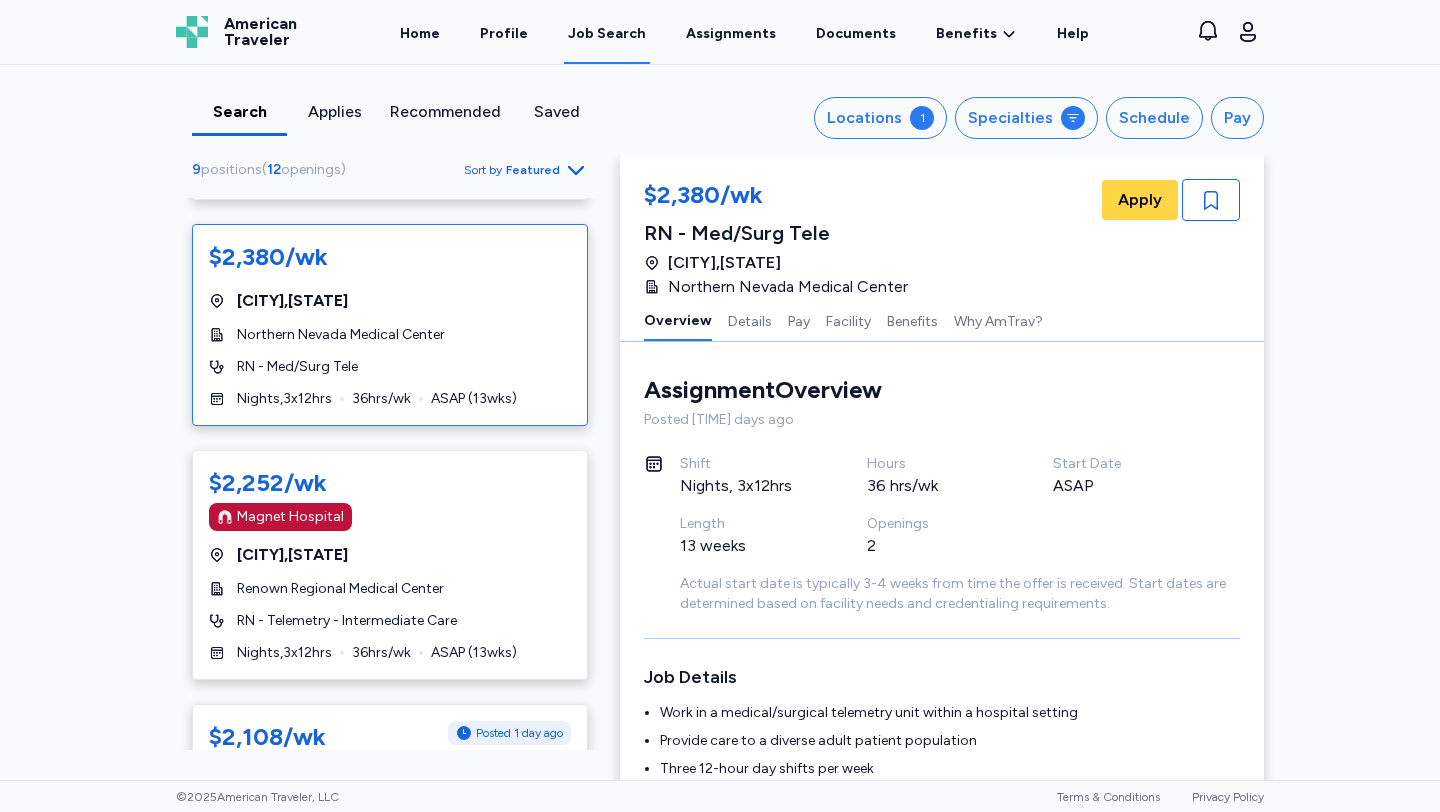 click on "Locations 1 Specialties Schedule Pay" at bounding box center [950, 118] 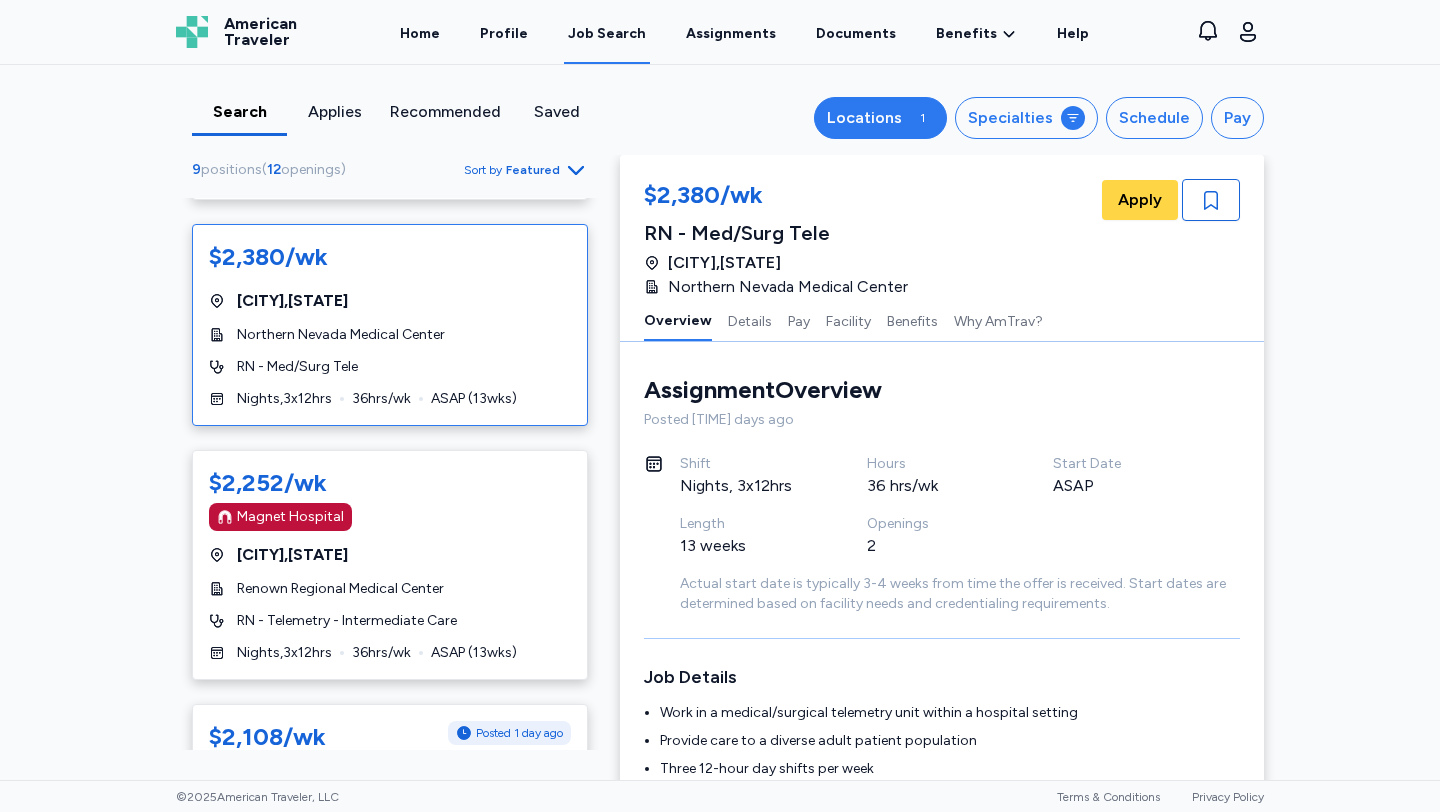 click on "Locations" at bounding box center (864, 118) 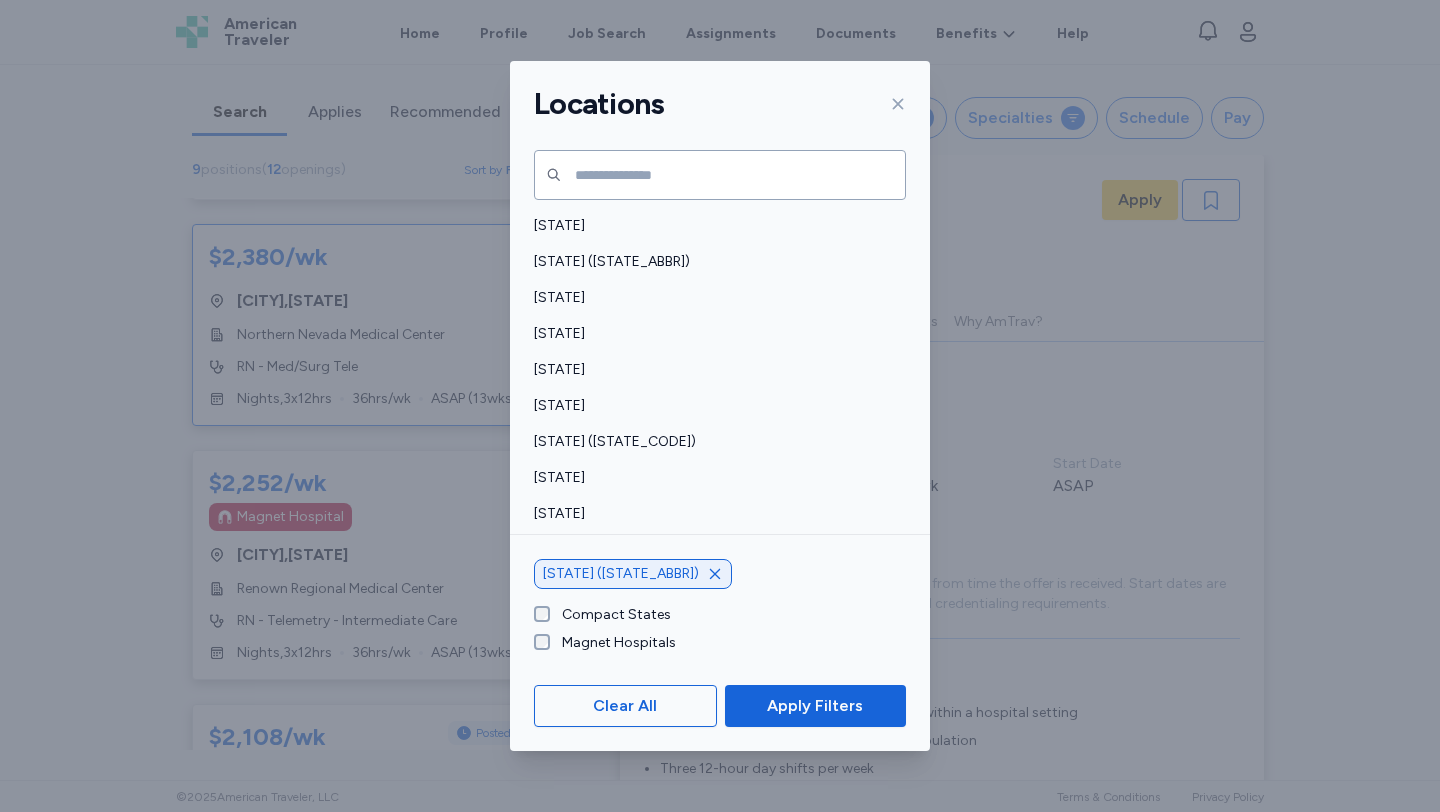 click 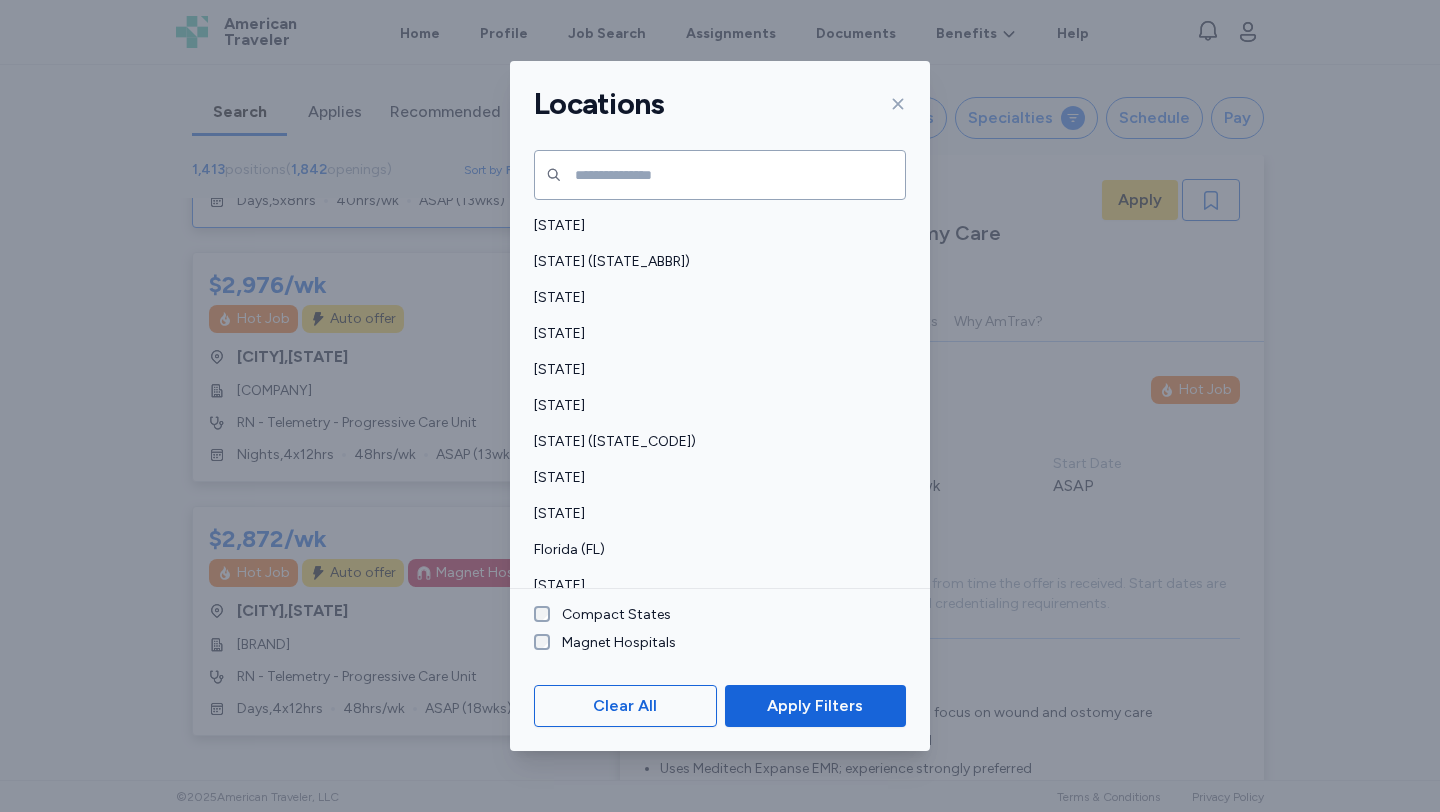 scroll, scrollTop: 2, scrollLeft: 0, axis: vertical 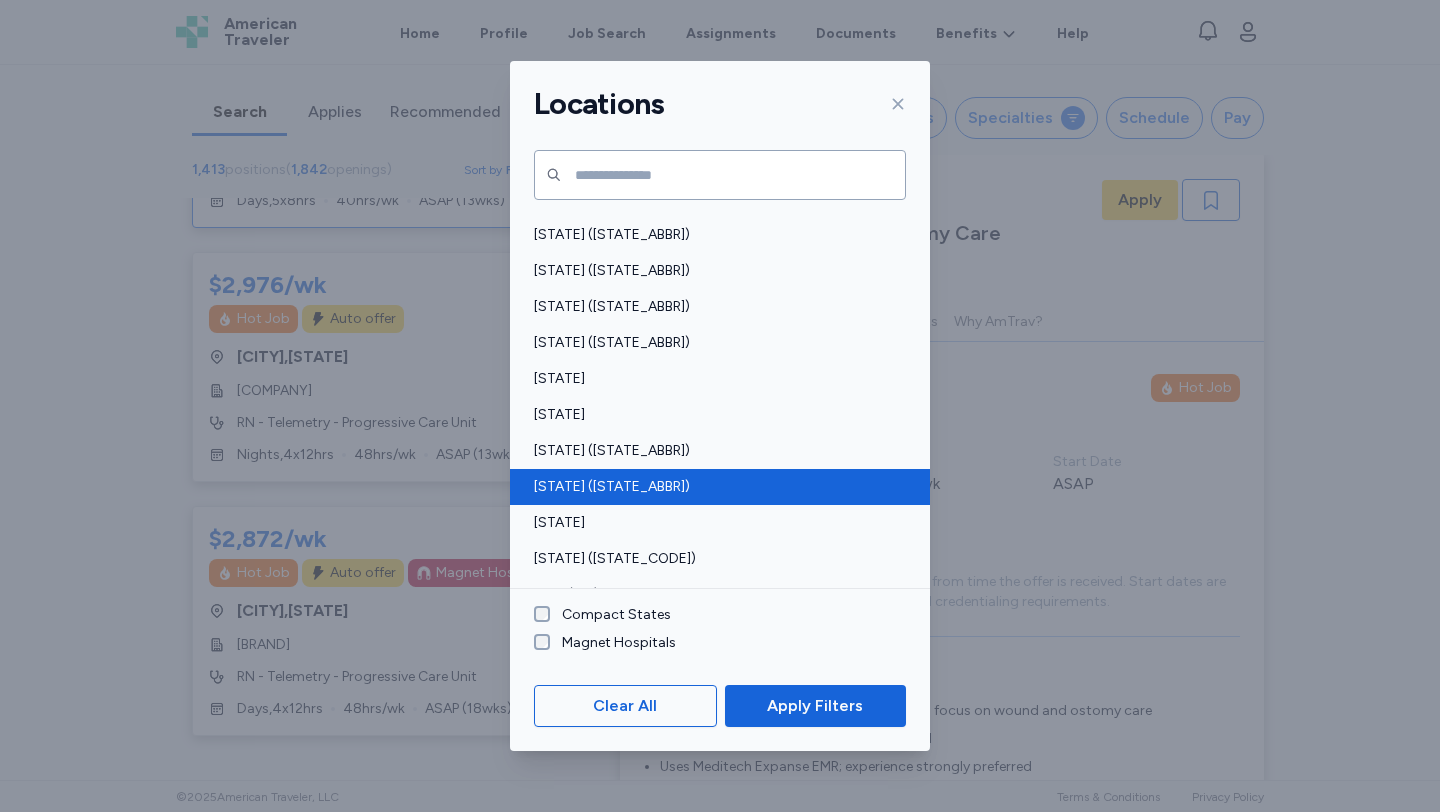 click on "[STATE] ([STATE_ABBR])" at bounding box center (714, 487) 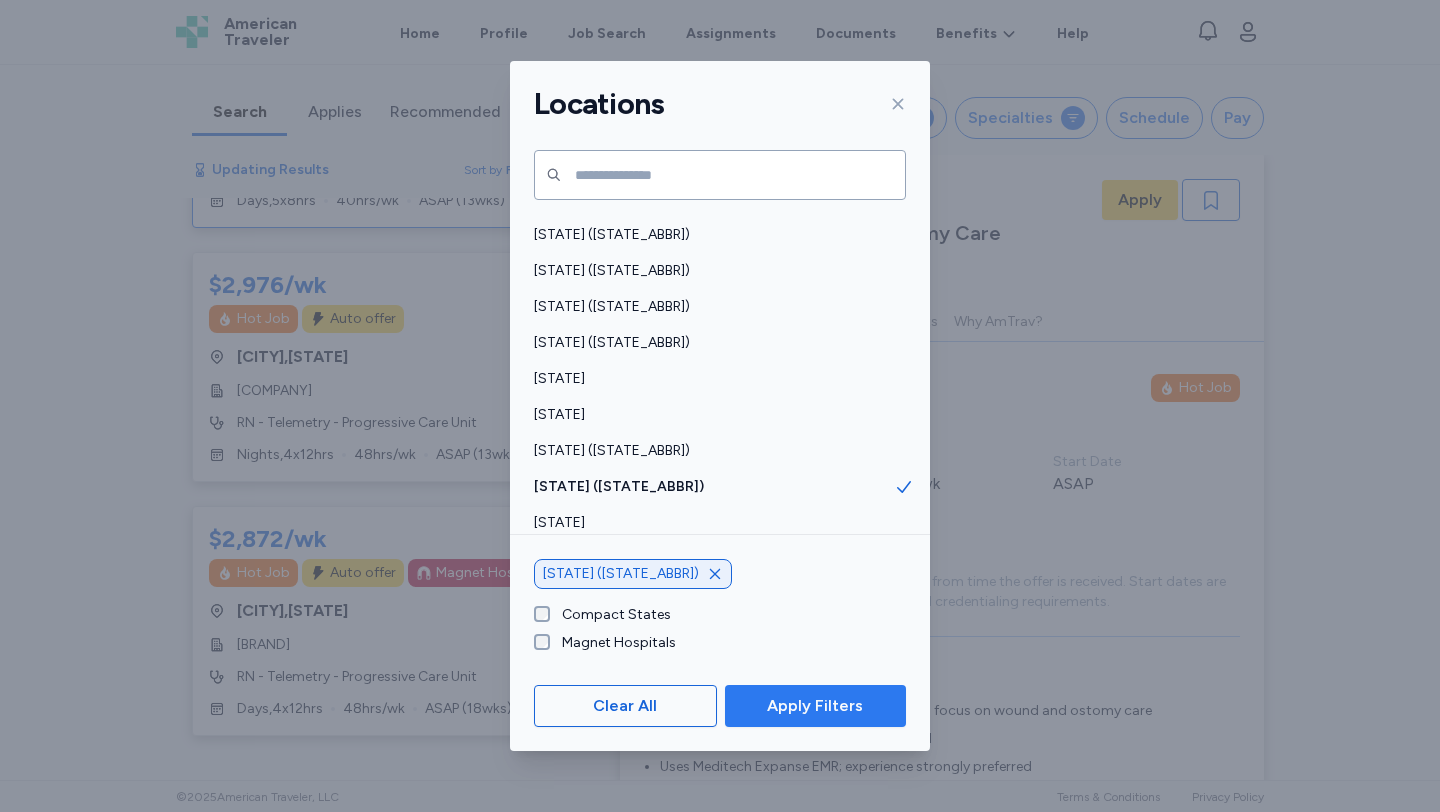 click on "Apply Filters" at bounding box center [815, 706] 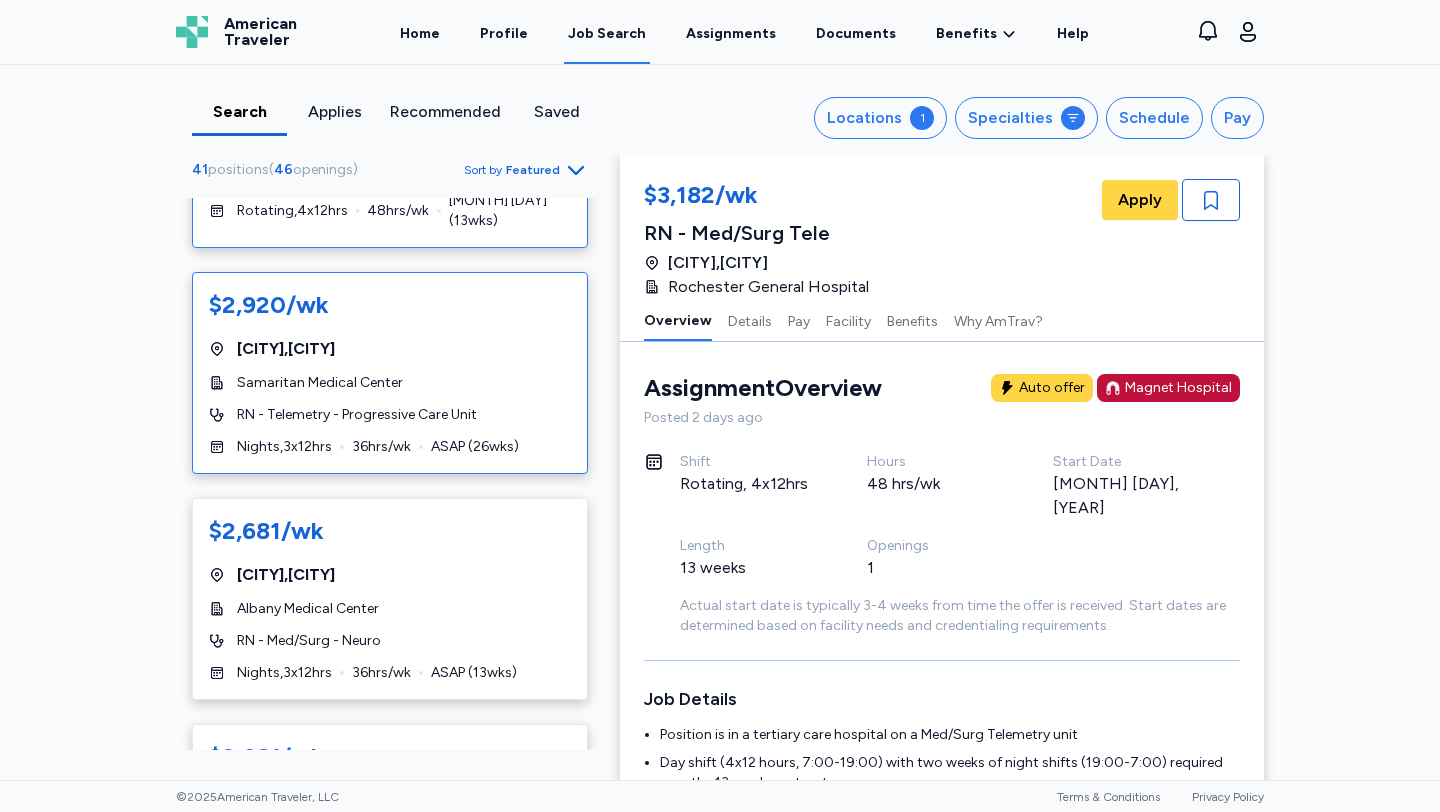 scroll, scrollTop: 0, scrollLeft: 0, axis: both 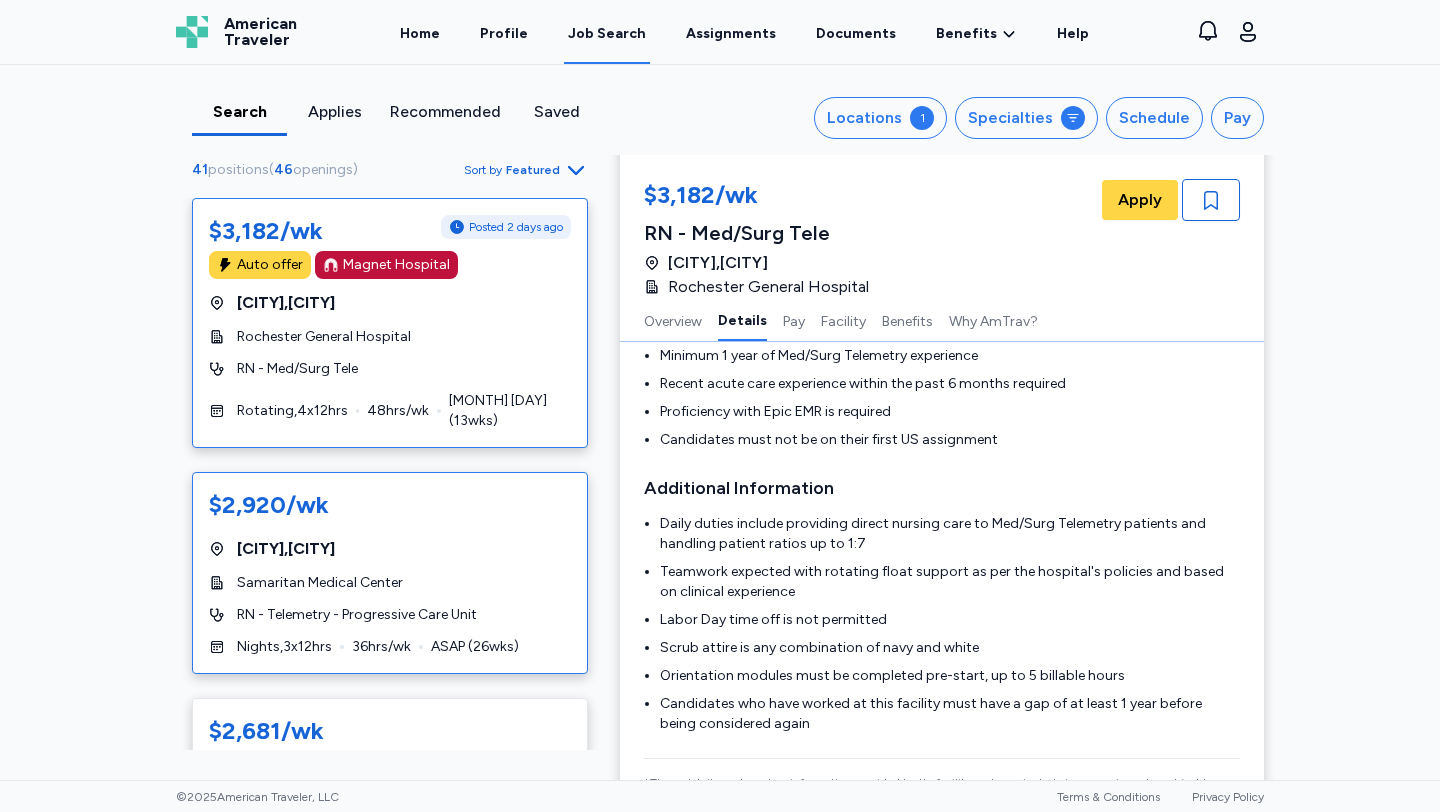 click on "$2,920/wk" at bounding box center (390, 505) 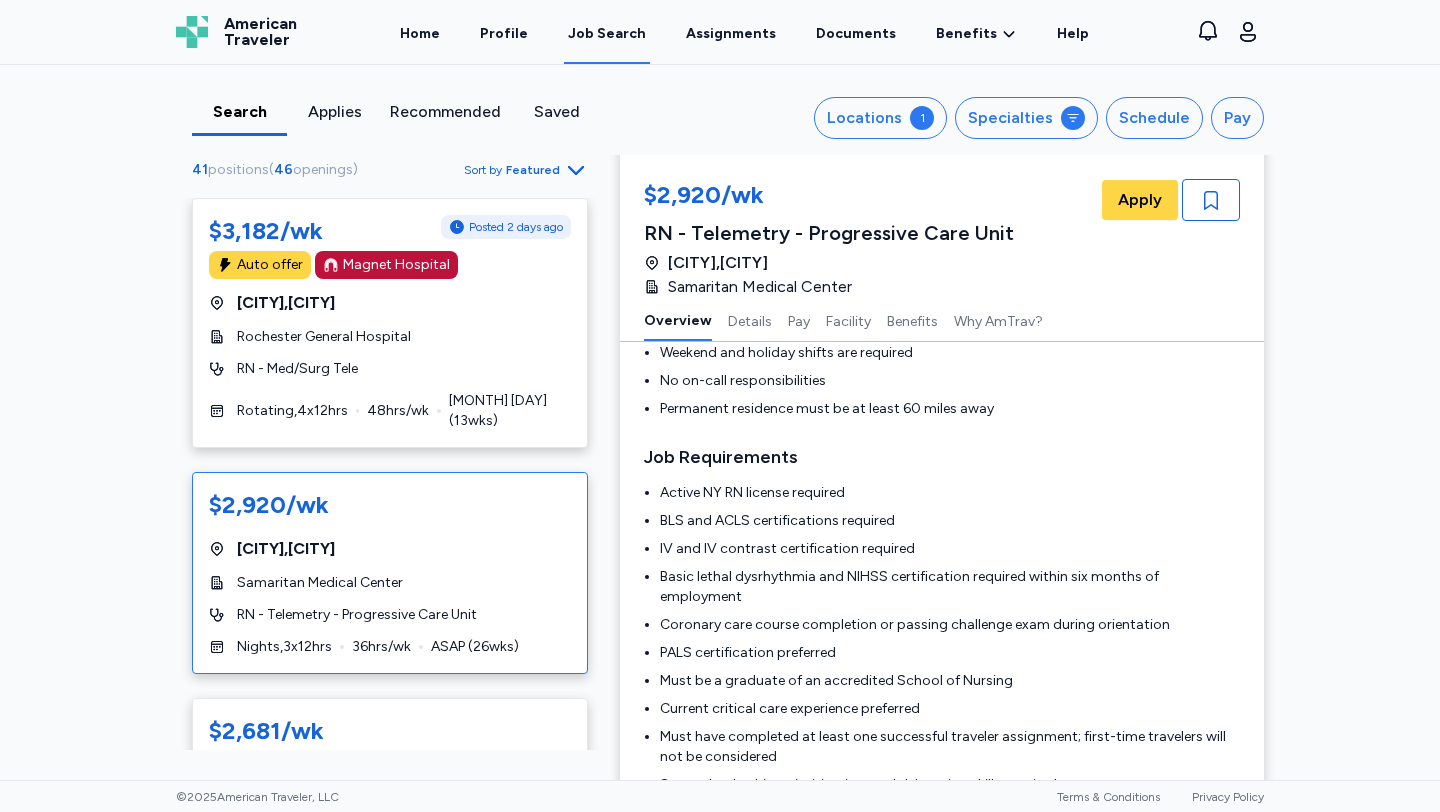 scroll, scrollTop: 0, scrollLeft: 0, axis: both 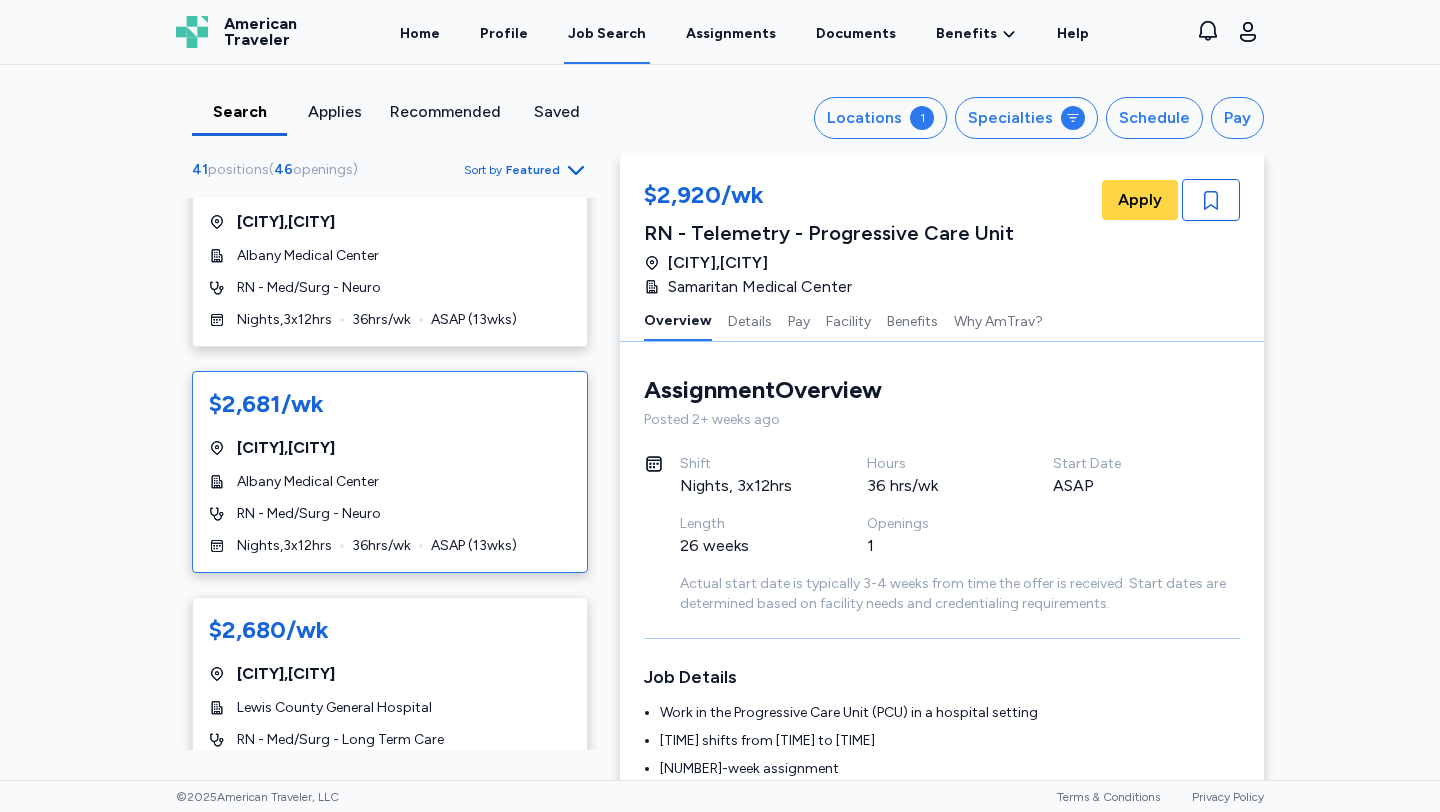 click on "$2,681/wk" at bounding box center (390, 404) 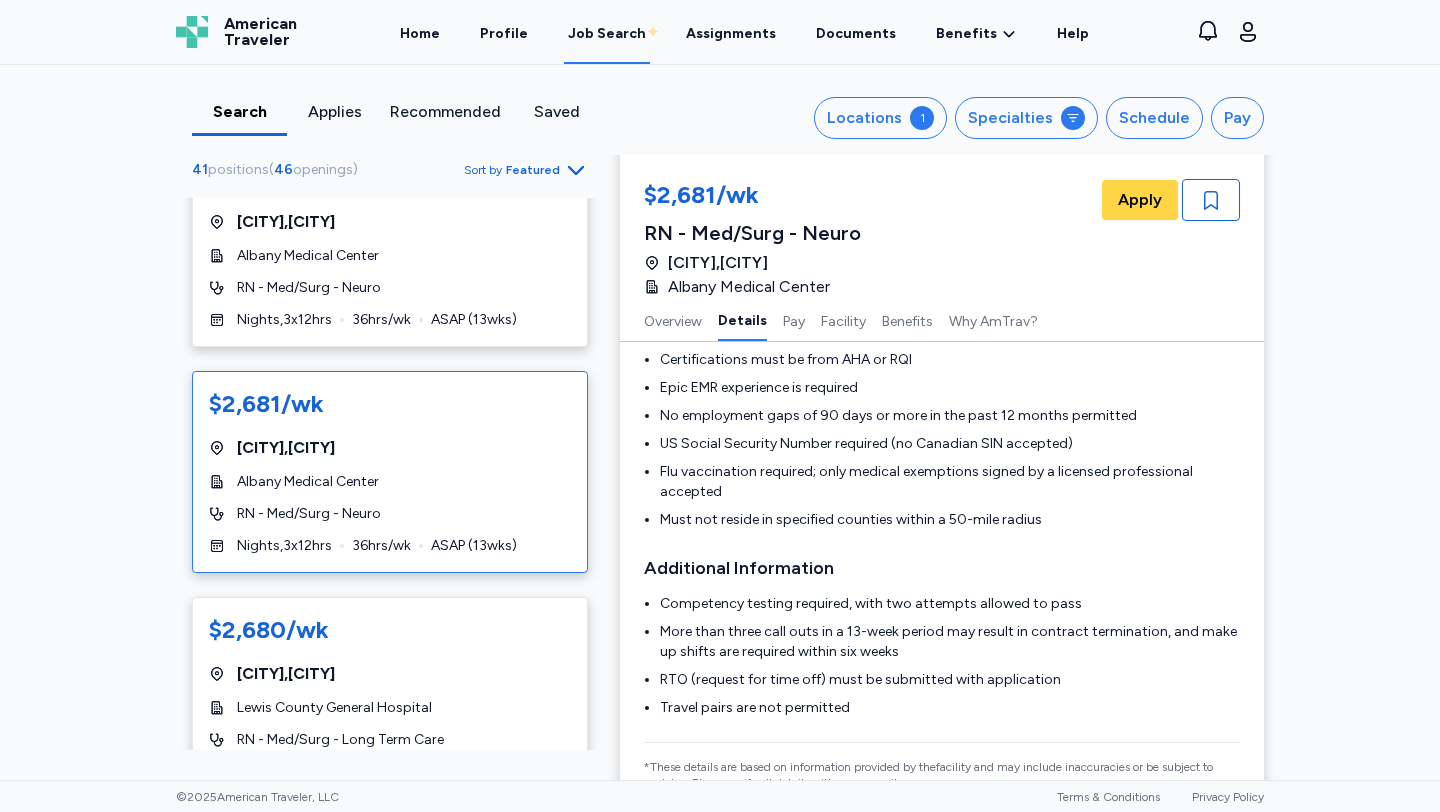 scroll, scrollTop: 658, scrollLeft: 0, axis: vertical 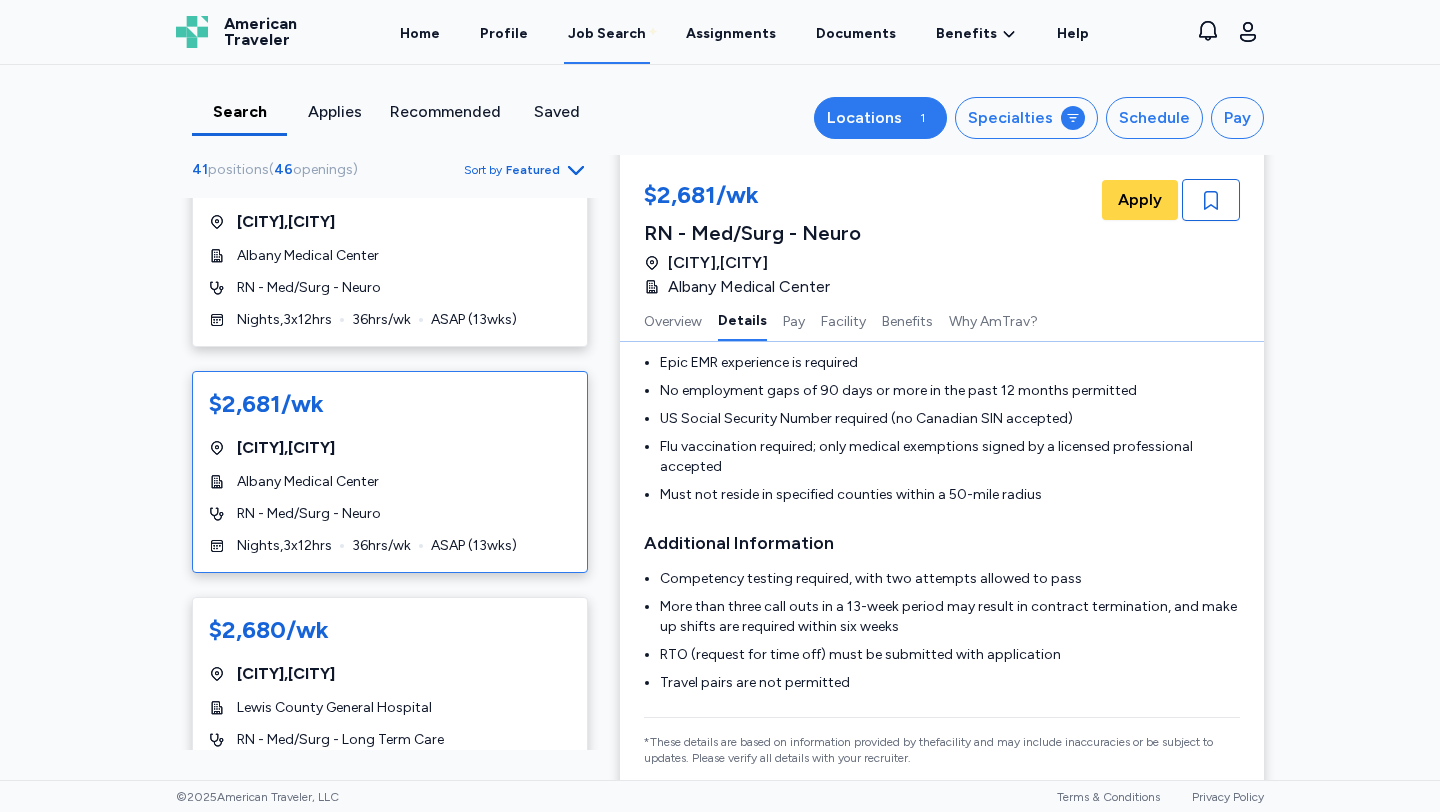 click on "Locations" at bounding box center (864, 118) 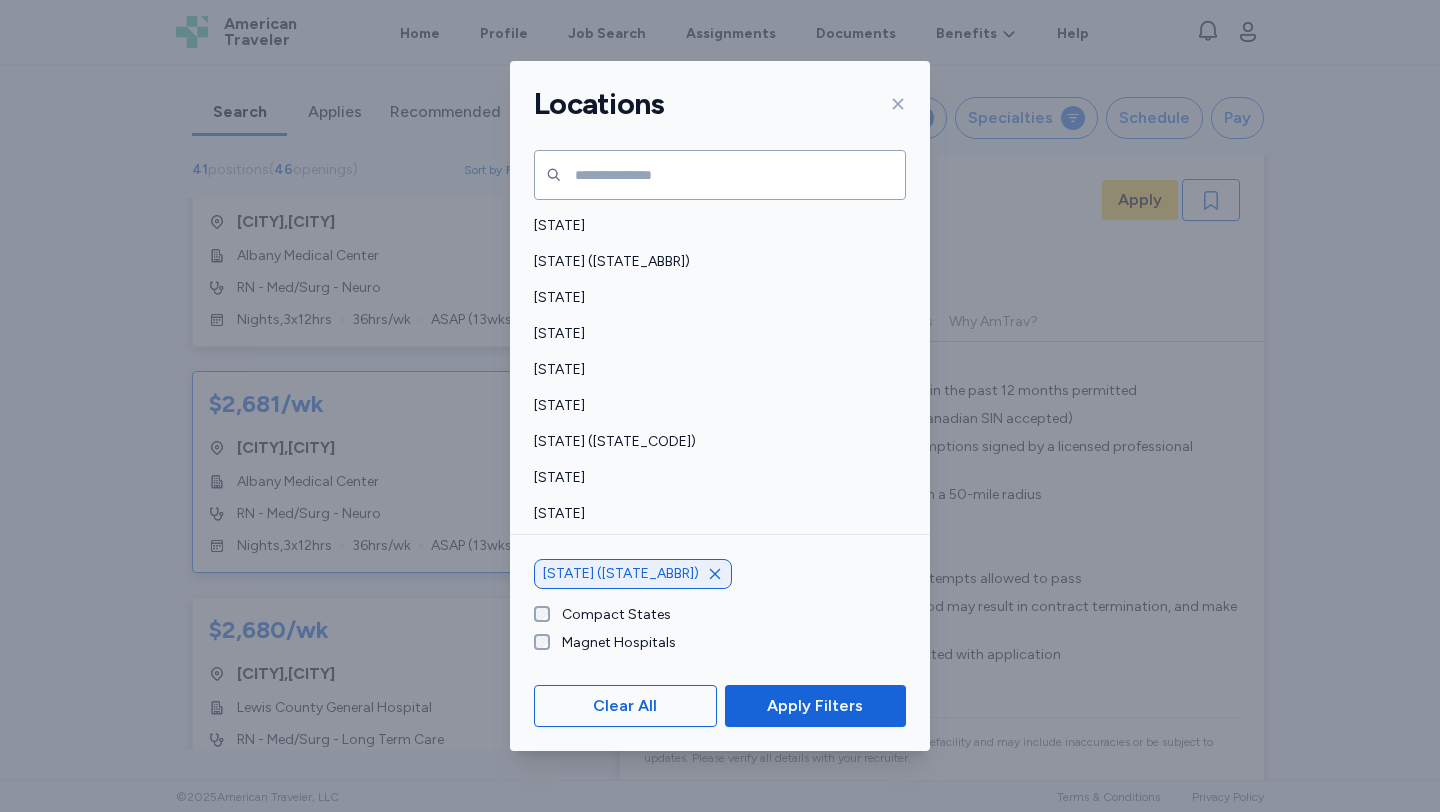 click on "Locations Alabama (AL) Alaska (AK) Arizona (AZ) Arkansas (AR) California (CA) Colorado (CO) Connecticut (CT) District of Columbia (DC) Delaware (DE) Florida (FL) Georgia (GA) Hawaii (HI) Idaho (ID) Illinois (IL) Indiana (IN) Iowa (IA) Kansas (KS) Kentucky (KY) Louisiana (LA) Maine (ME) Maryland (MD) Massachusetts (MA) Michigan (MI) Minnesota (MN) Mississippi (MS) Missouri (MO) Montana (MT) Nebraska (NE) Nevada (NV) New Hampshire (NH) New Jersey (NJ) New Mexico (NM) New York (NY) North Carolina (NC) North Dakota (ND) Ohio (OH) Oklahoma (OK) Oregon (OR) Pennsylvania (PA) Rhode Island (RI) South Carolina (SC) South Dakota (SD) Tennessee (TN) Texas (TX) Utah (UT) Vermont (VT) Virginia (VA) Washington (WA) West Virginia (WV) Wisconsin (WI) Wyoming (WY) [CITY] (NY) Compact States Magnet Hospitals Clear All Apply Filters" at bounding box center [720, 406] 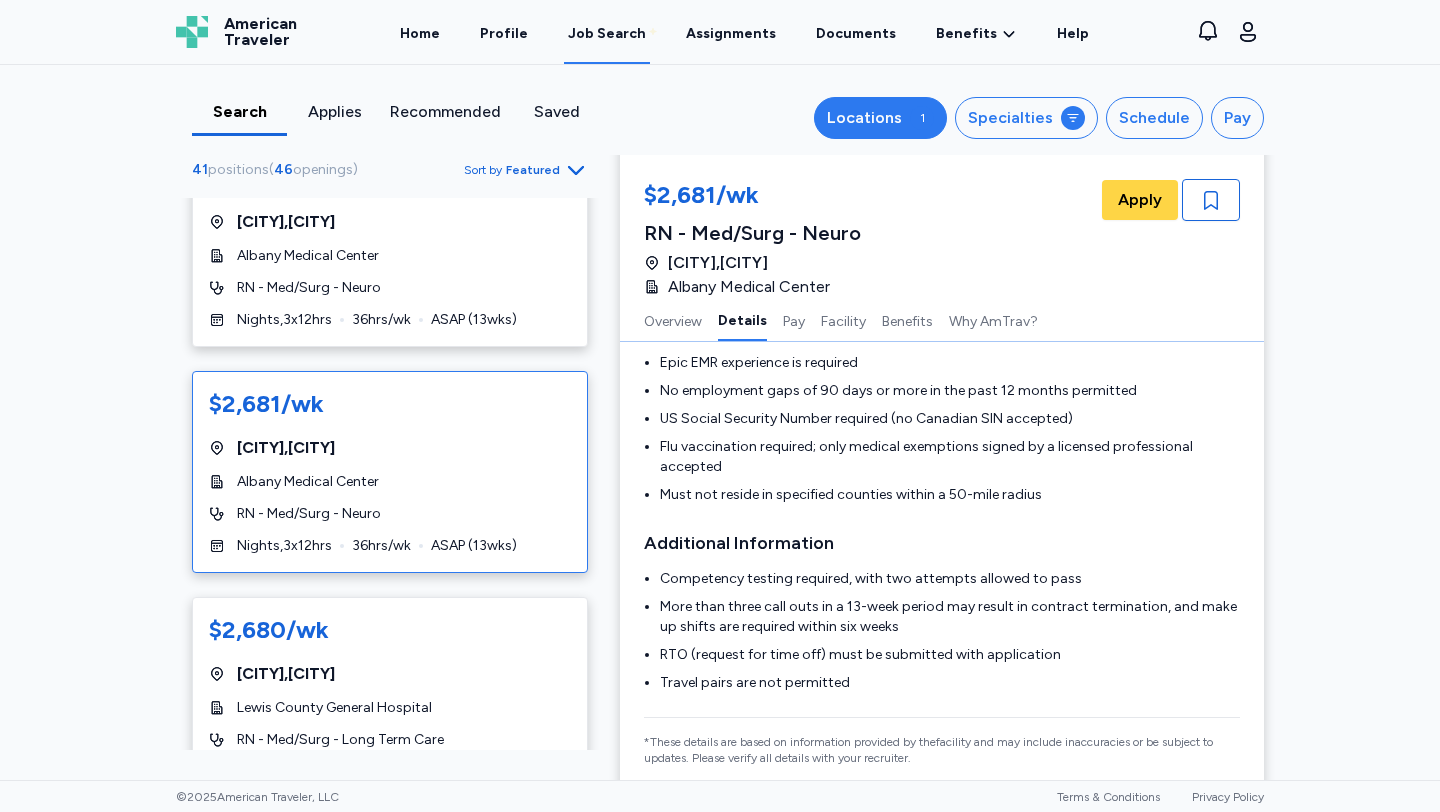 click on "Locations" at bounding box center [864, 118] 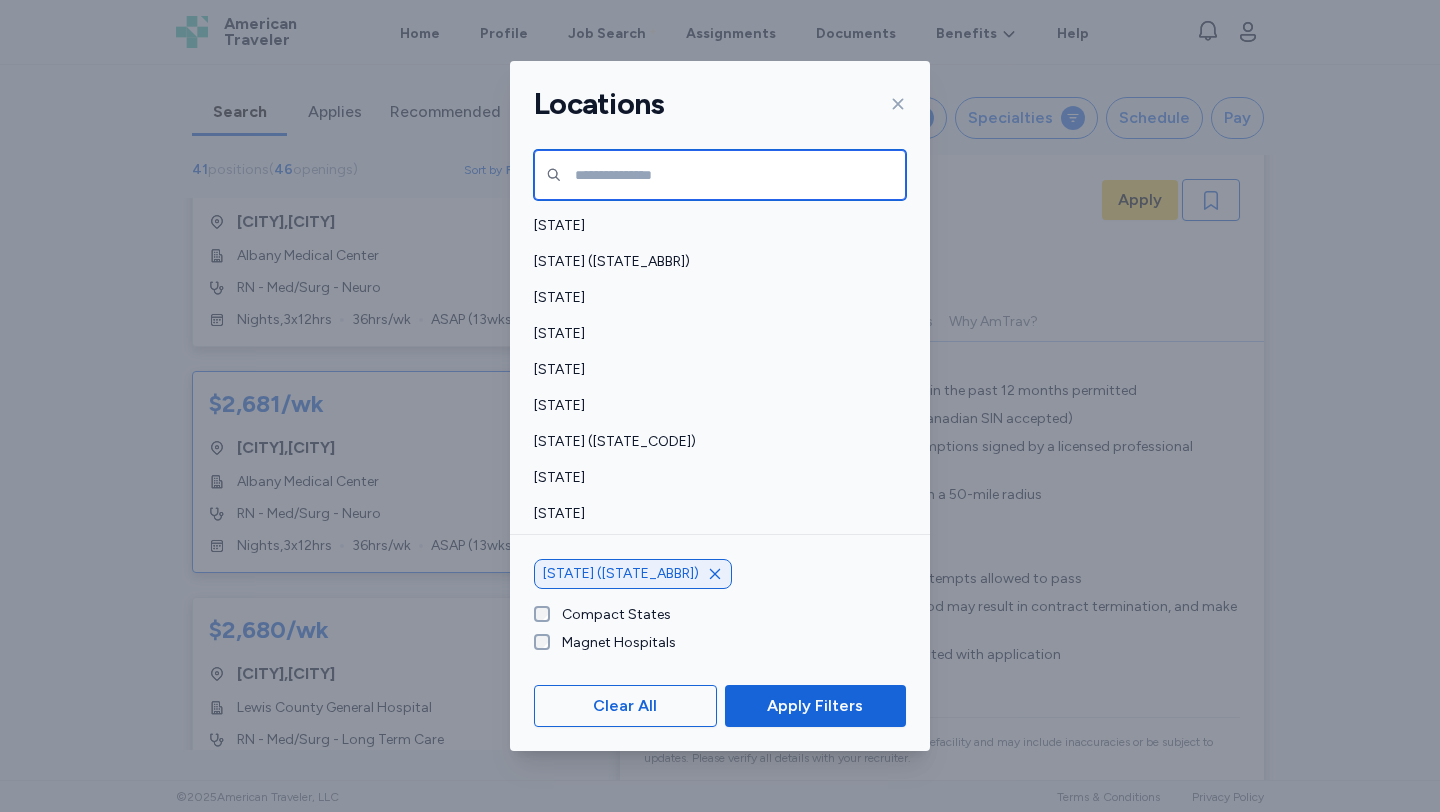 click at bounding box center [720, 175] 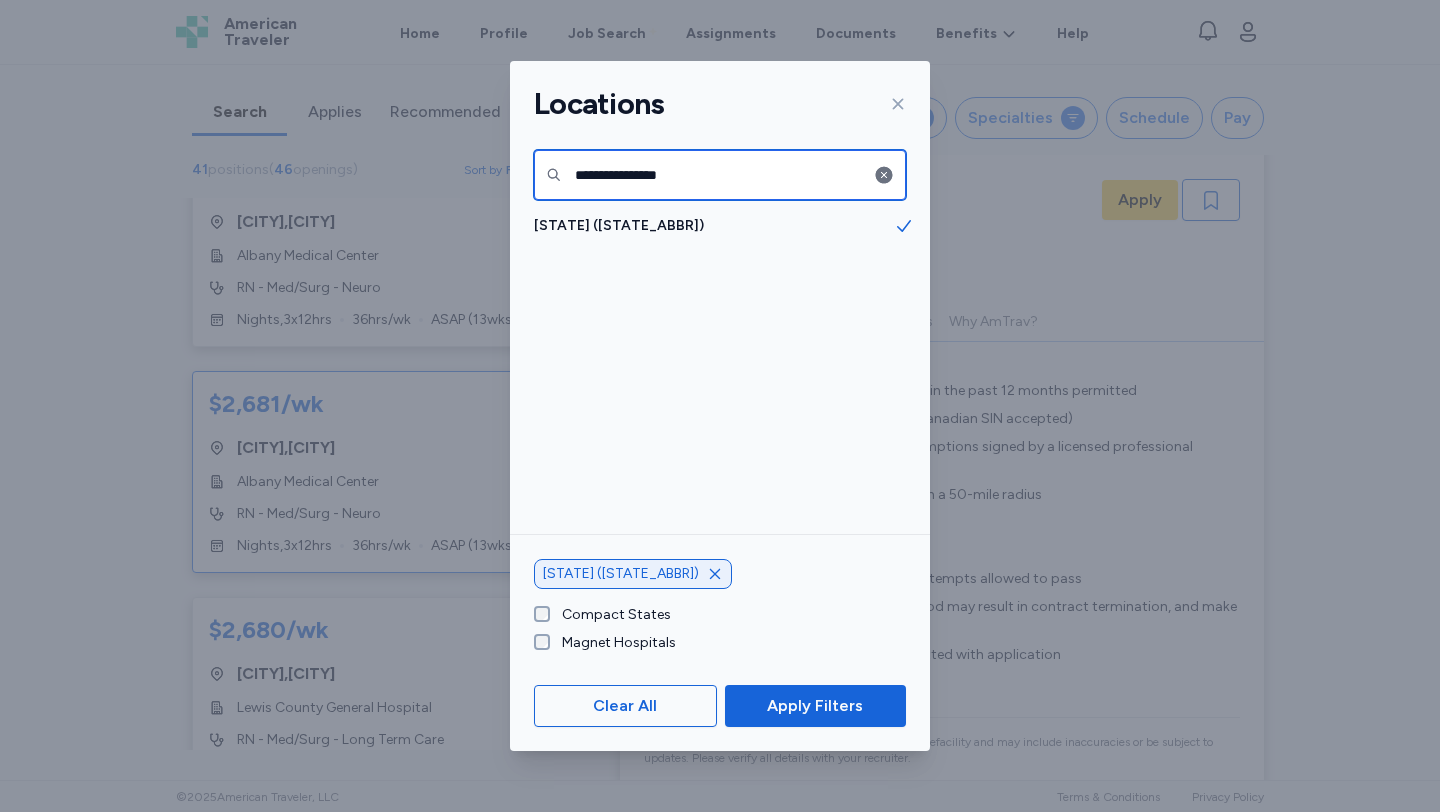 type on "**********" 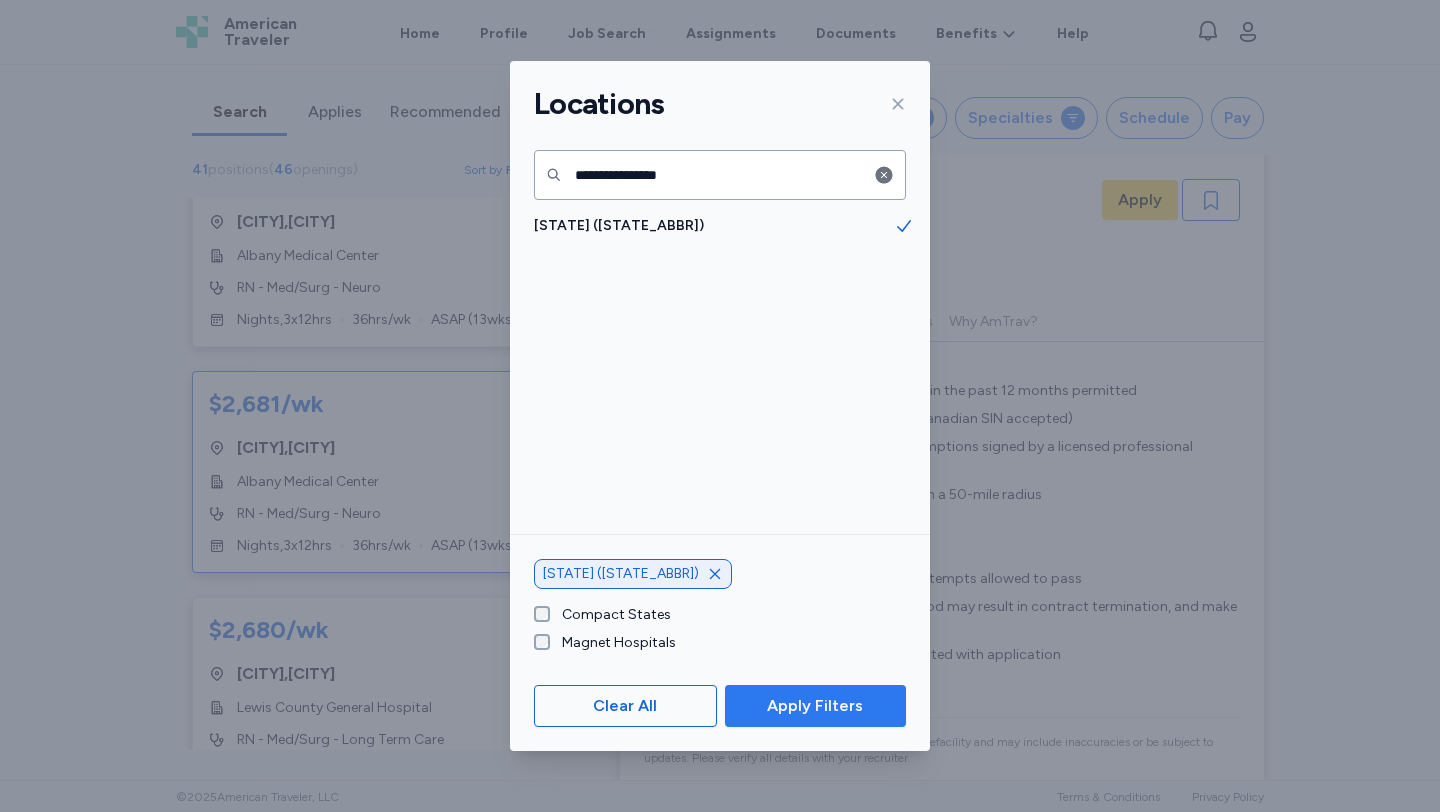 click on "Apply Filters" at bounding box center (815, 706) 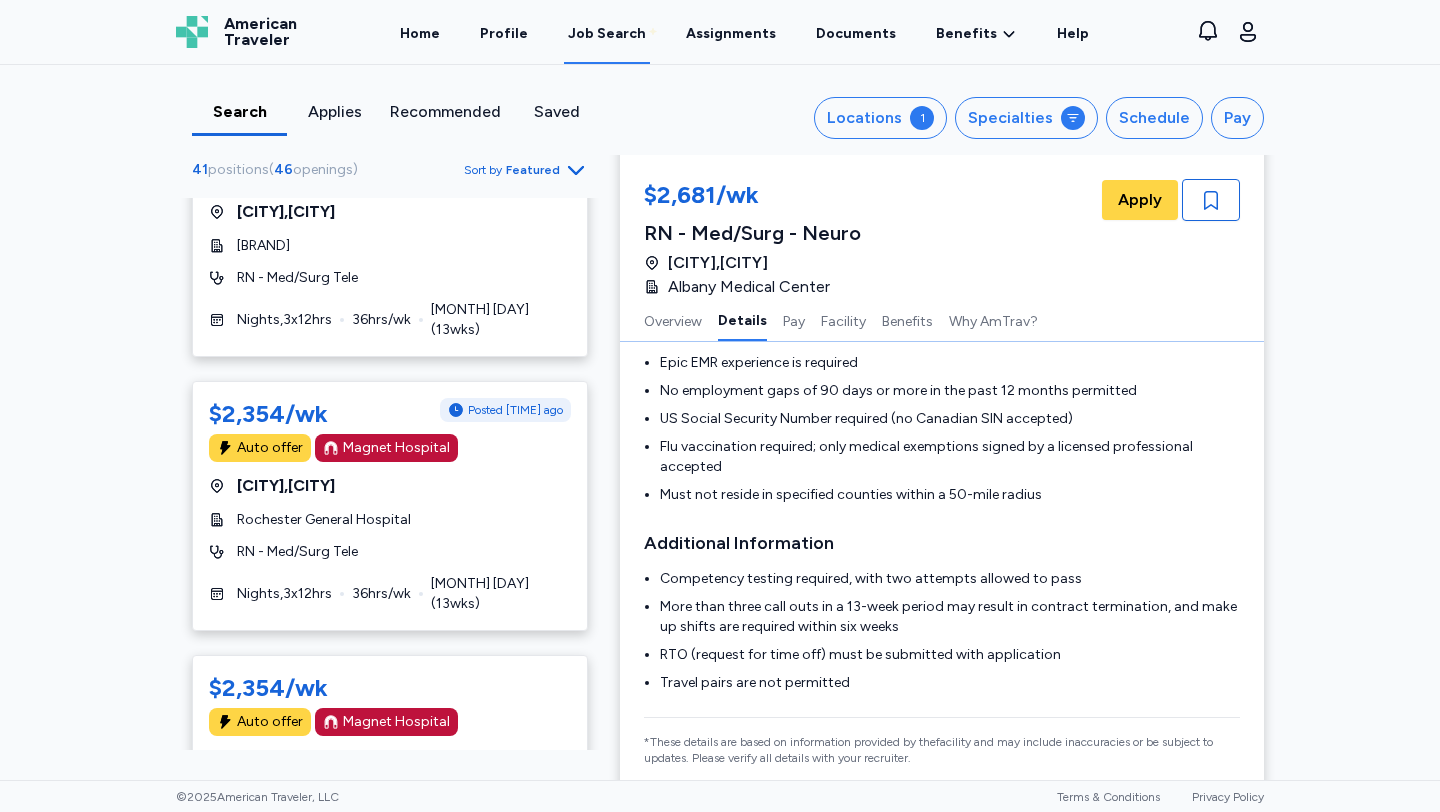 scroll, scrollTop: 1958, scrollLeft: 0, axis: vertical 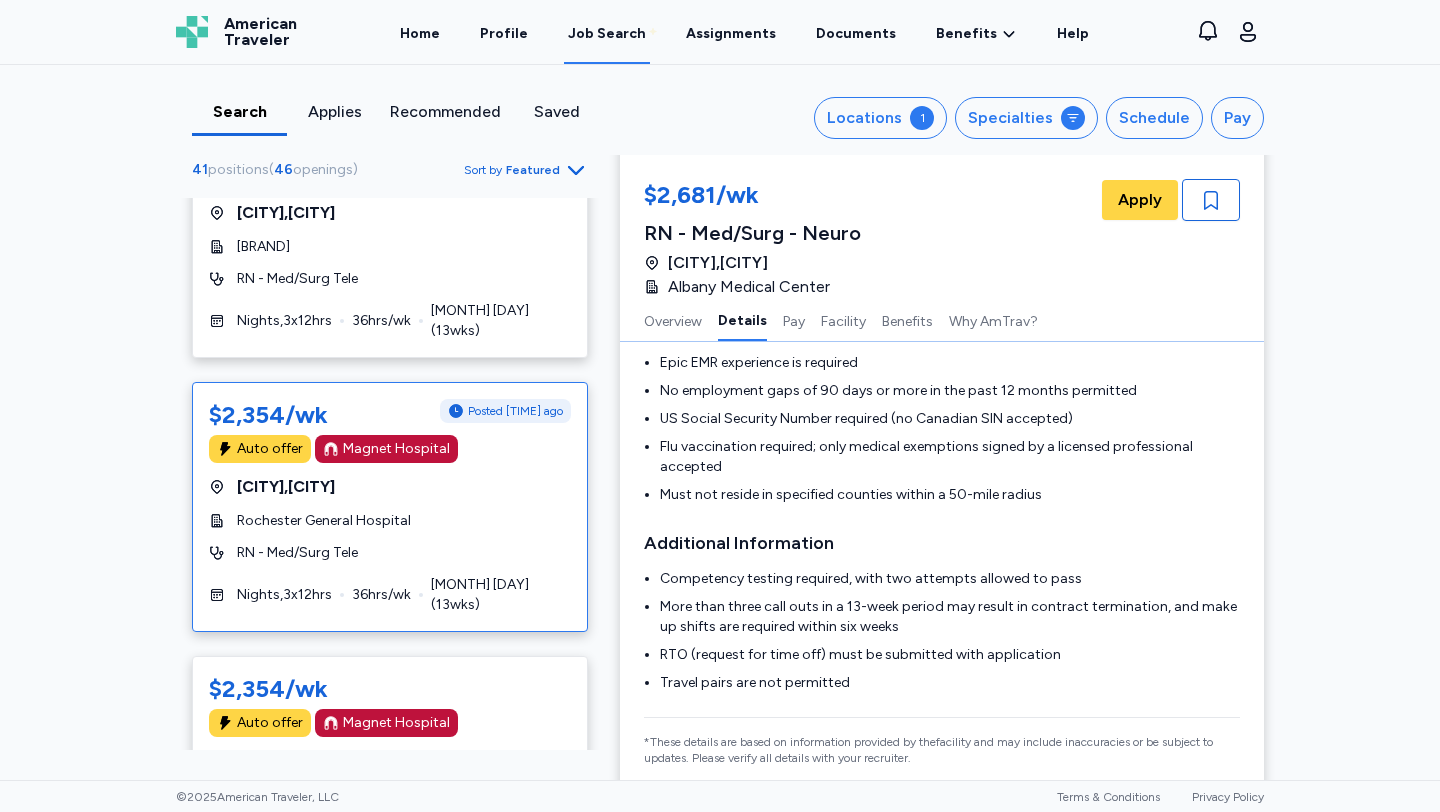 click on "RN - Med/Surg Tele" at bounding box center [390, 553] 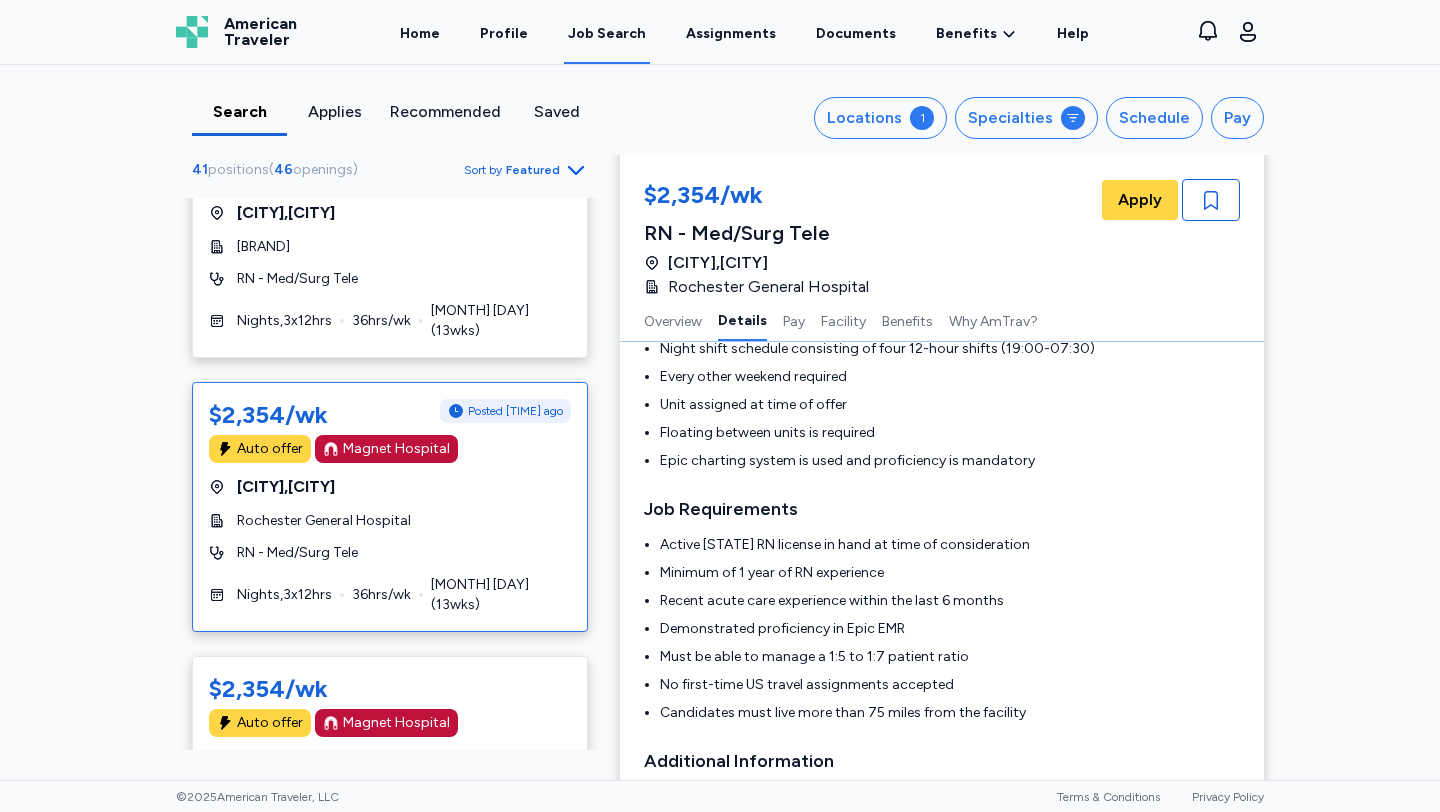 scroll, scrollTop: 445, scrollLeft: 0, axis: vertical 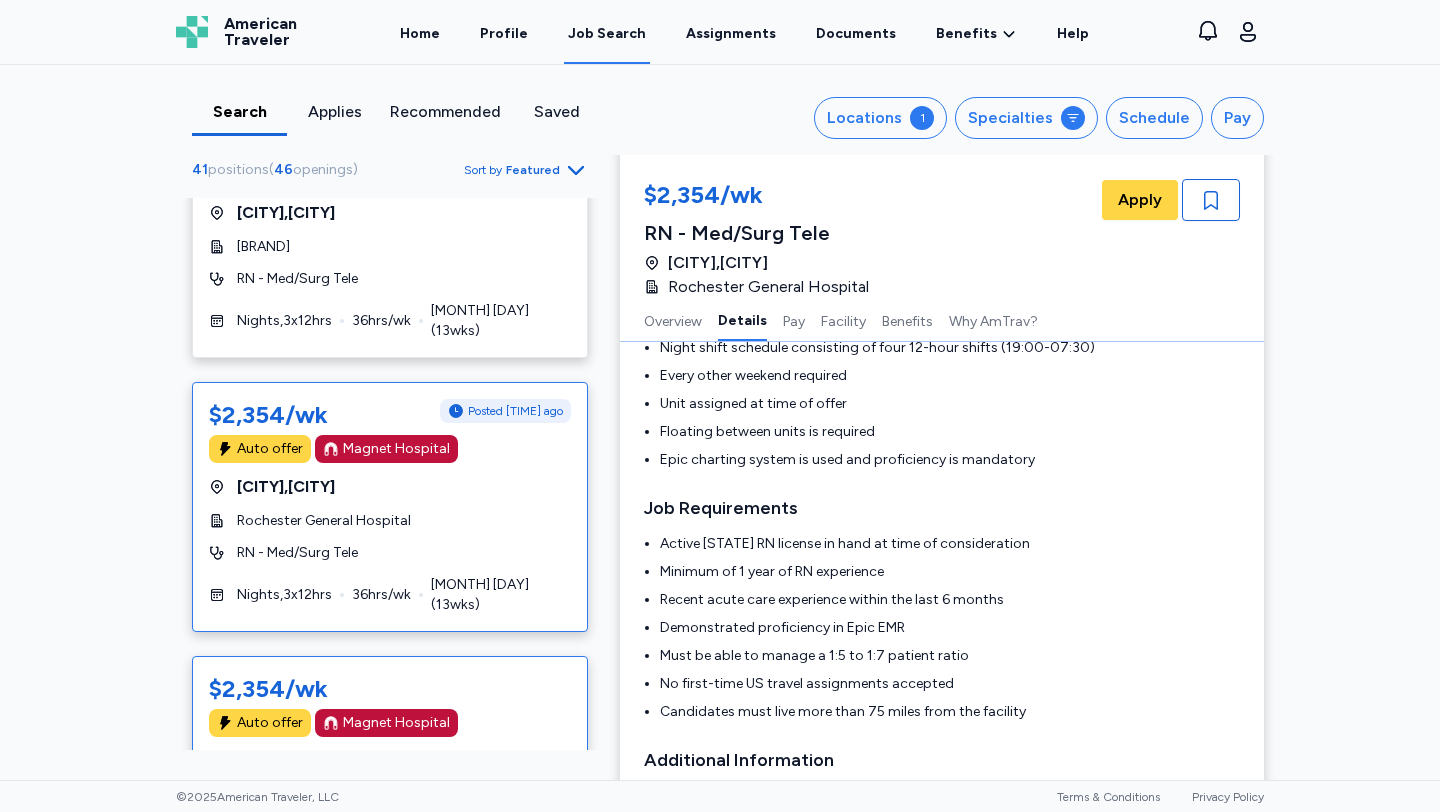 click on "Auto offer Magnet Hospital" at bounding box center (390, 723) 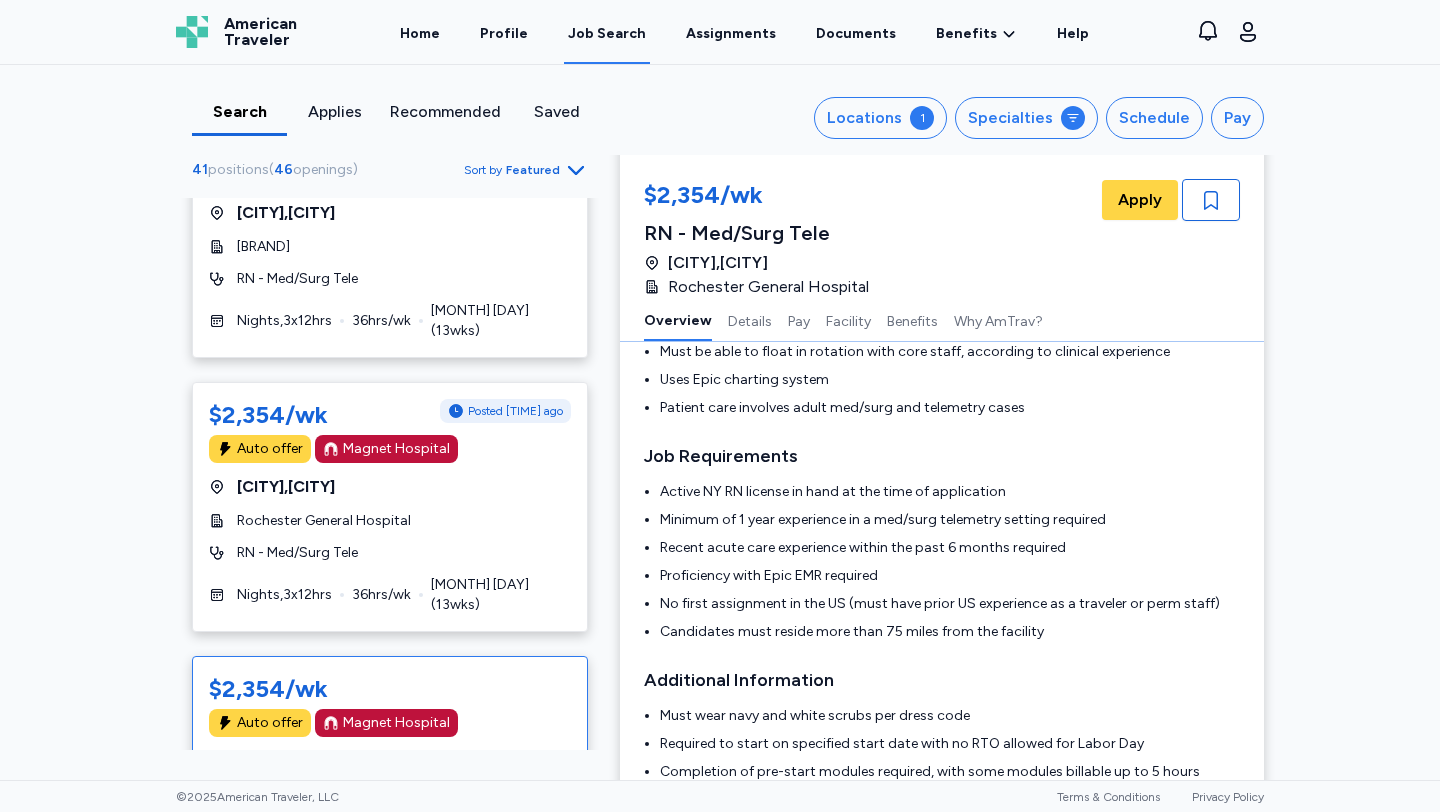 scroll, scrollTop: 2, scrollLeft: 0, axis: vertical 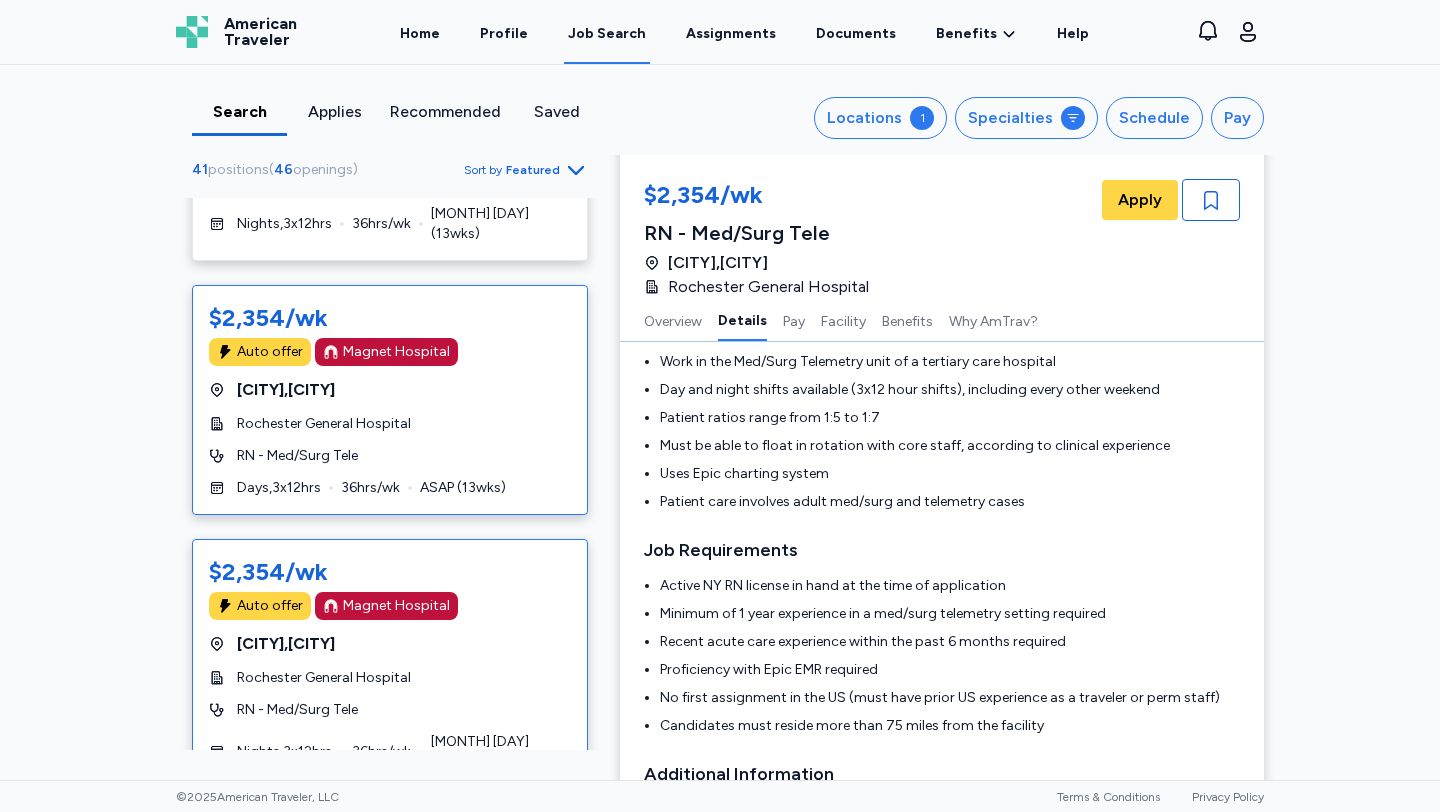 click on "Rochester General Hospital" at bounding box center [390, 678] 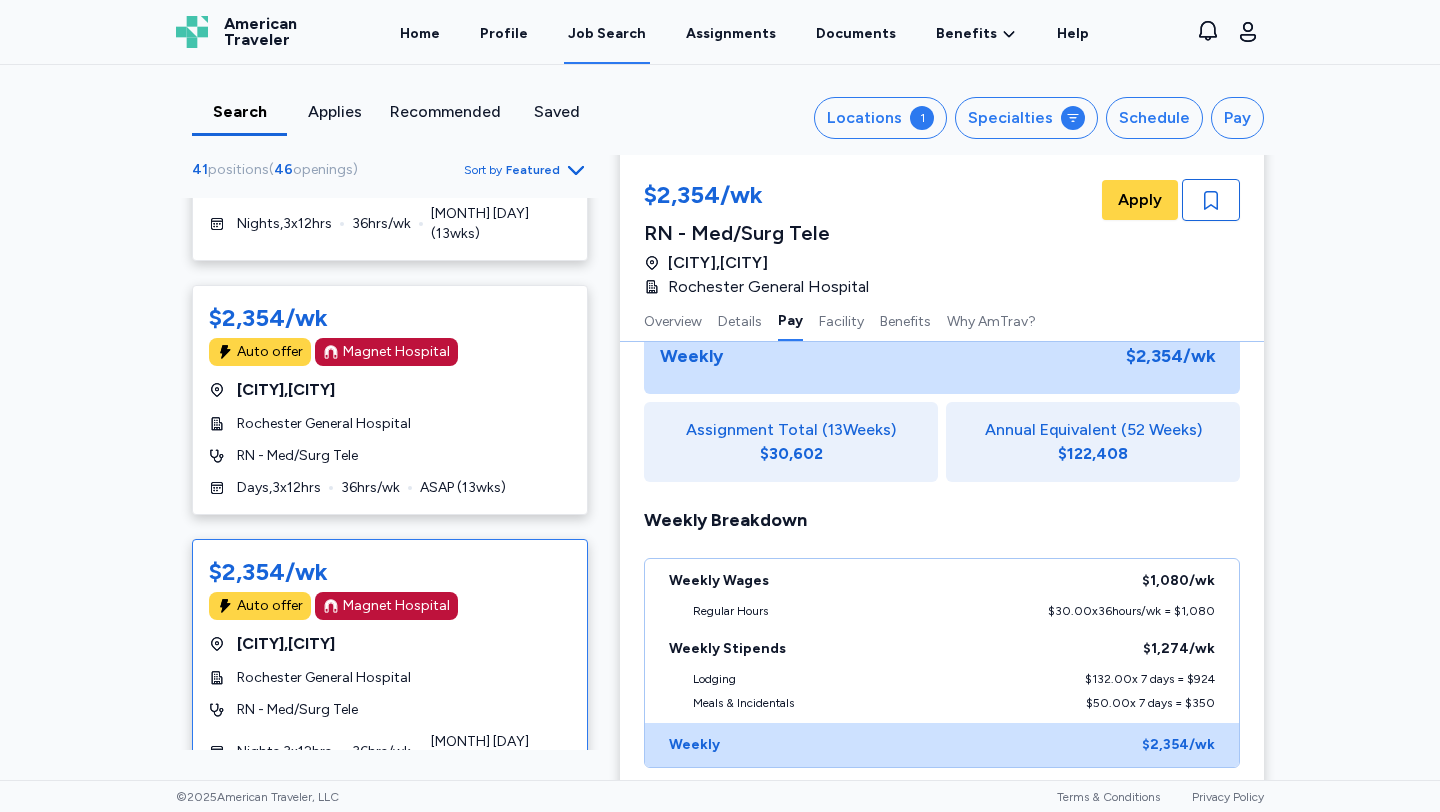 scroll, scrollTop: 1130, scrollLeft: 0, axis: vertical 